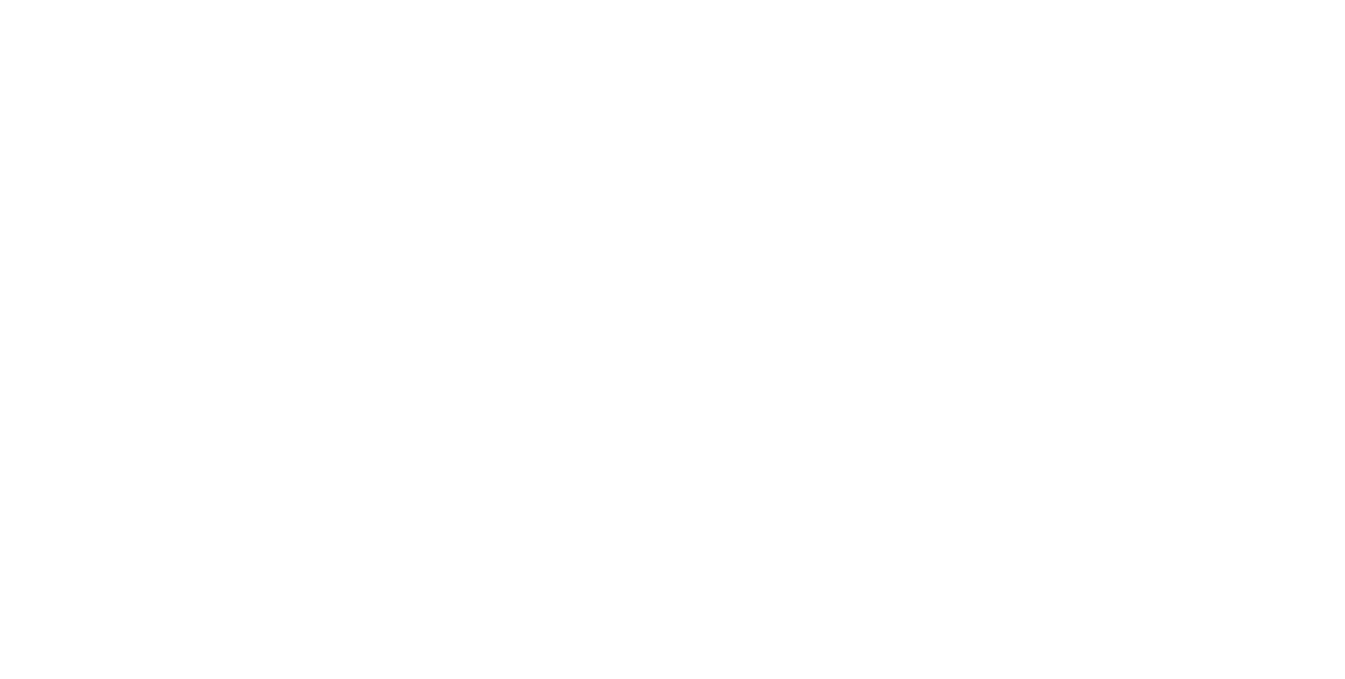 scroll, scrollTop: 0, scrollLeft: 0, axis: both 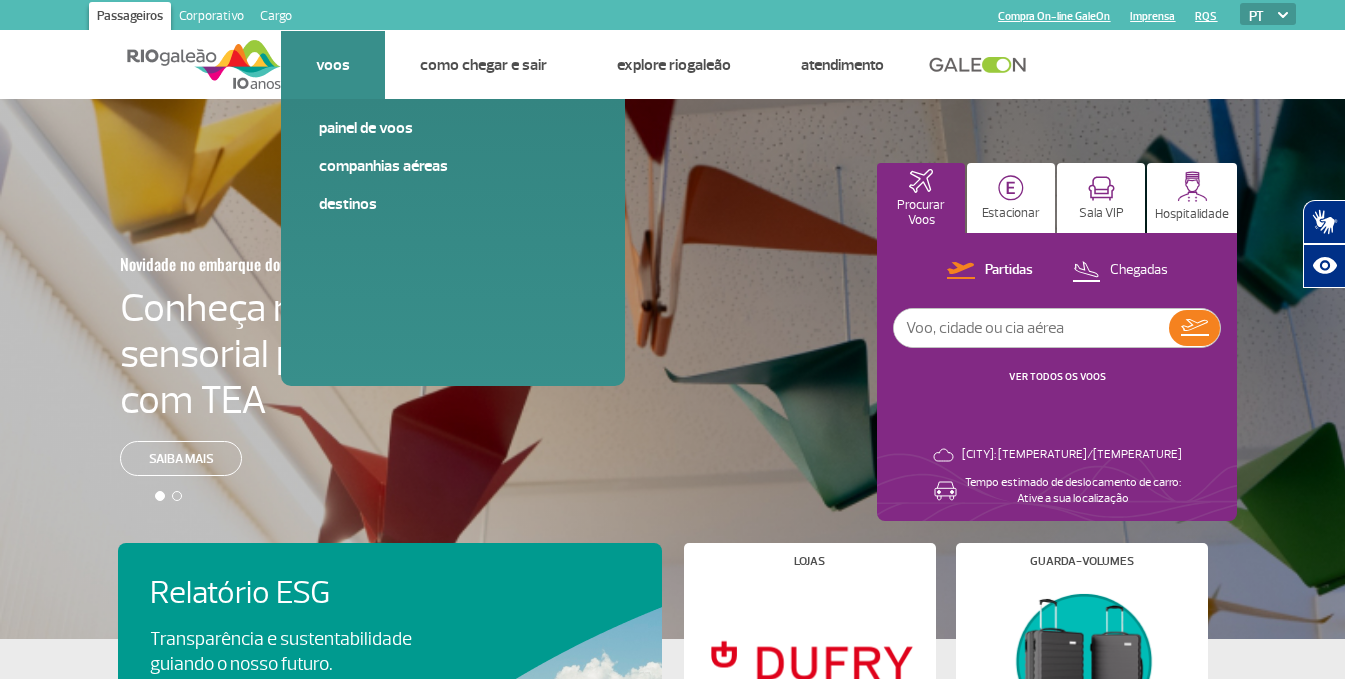 click on "Voos" at bounding box center [333, 65] 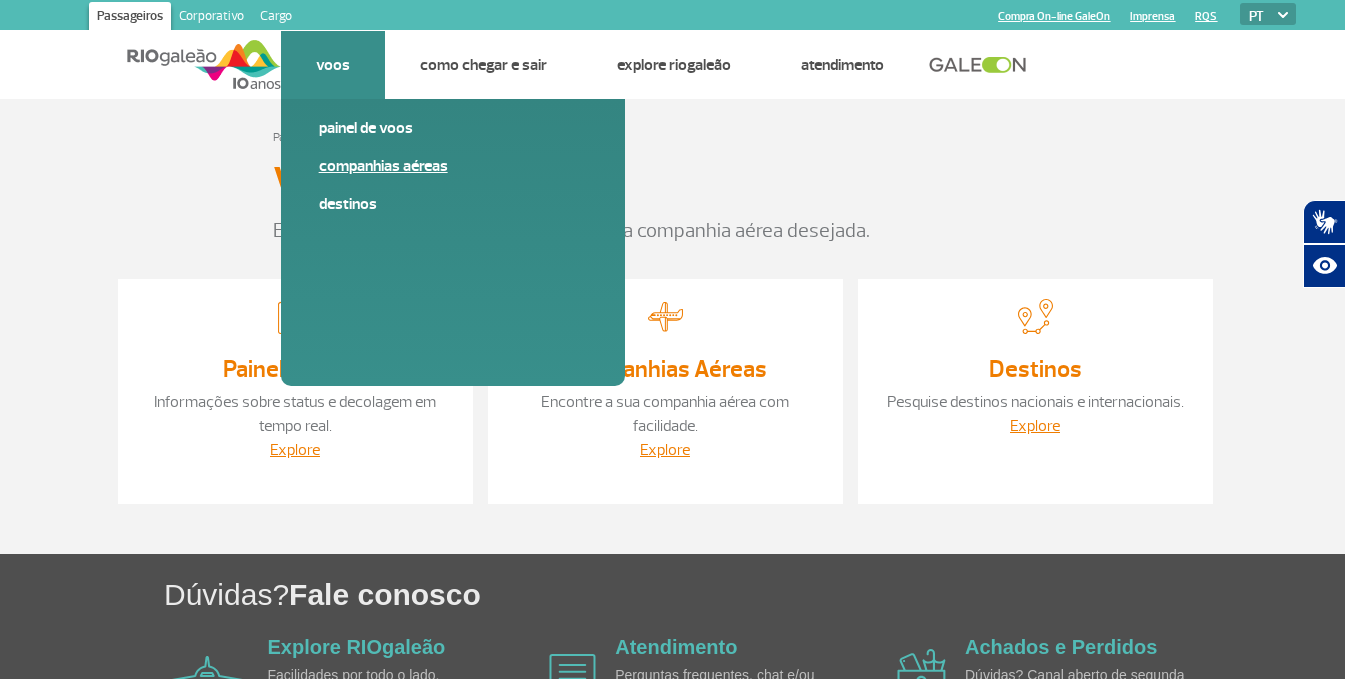 click on "Companhias Aéreas" at bounding box center (453, 166) 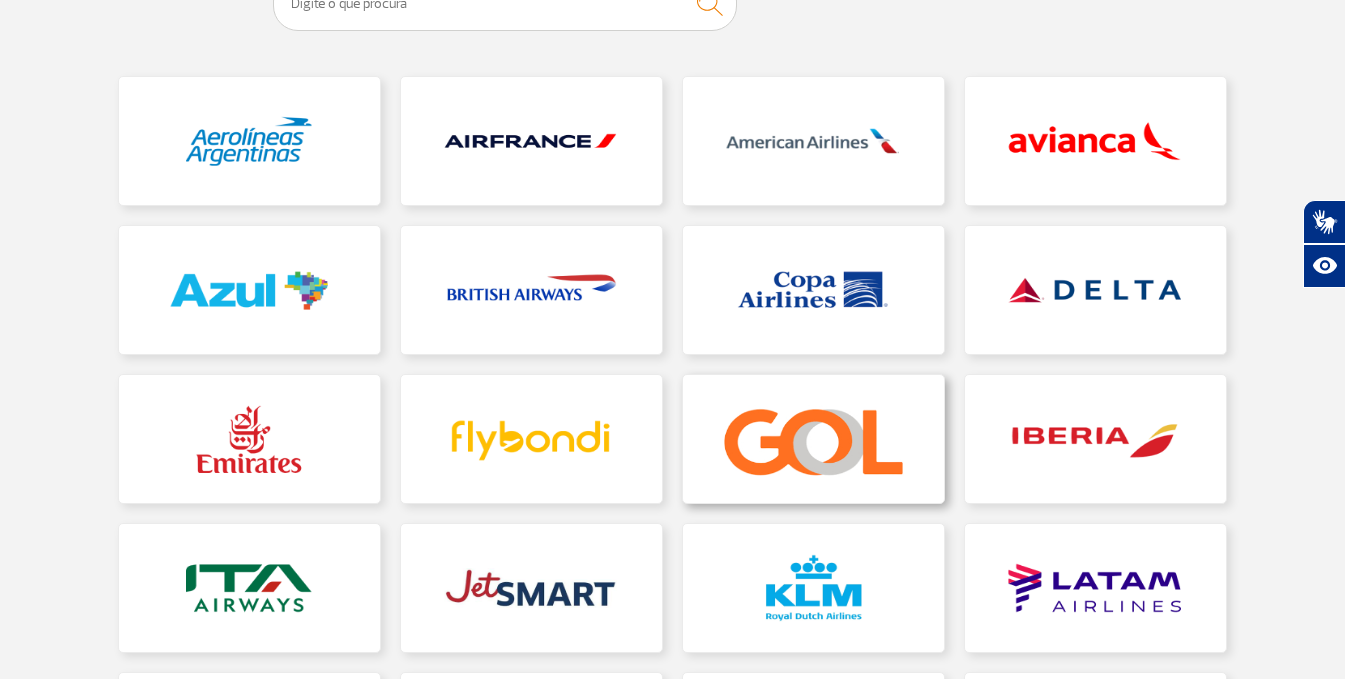 scroll, scrollTop: 300, scrollLeft: 0, axis: vertical 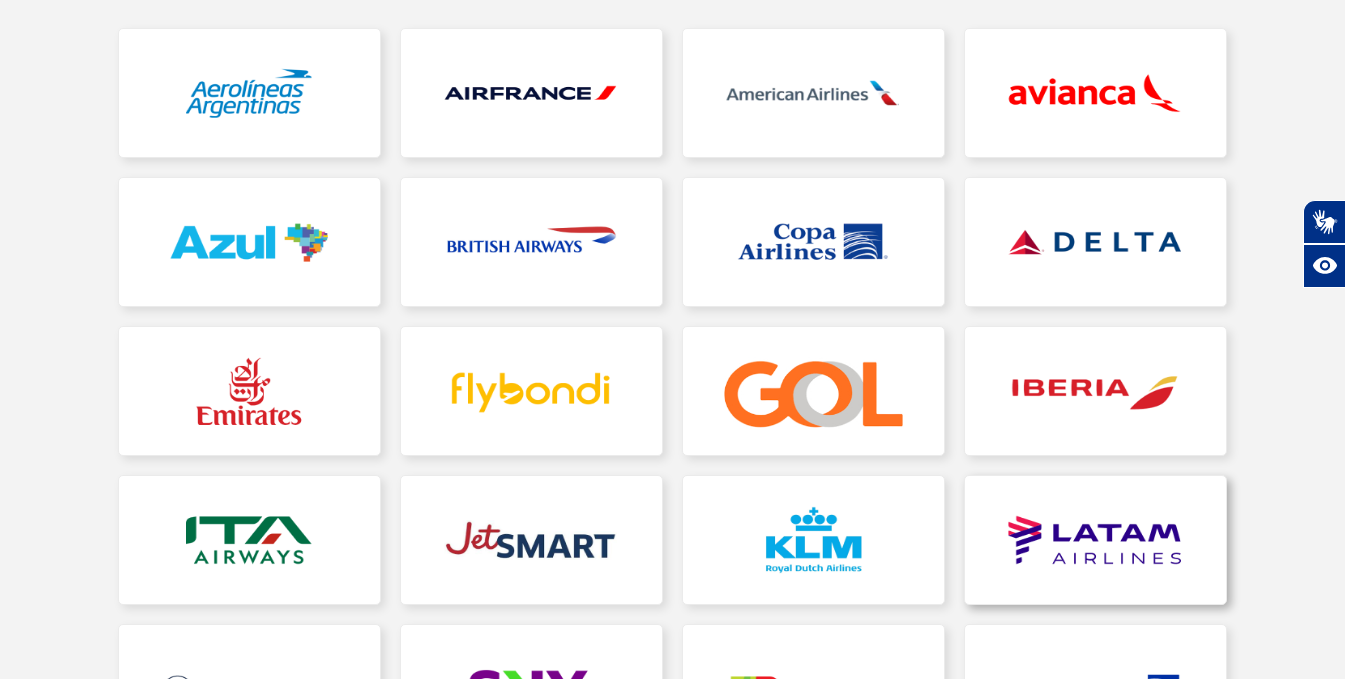 click at bounding box center (1095, 540) 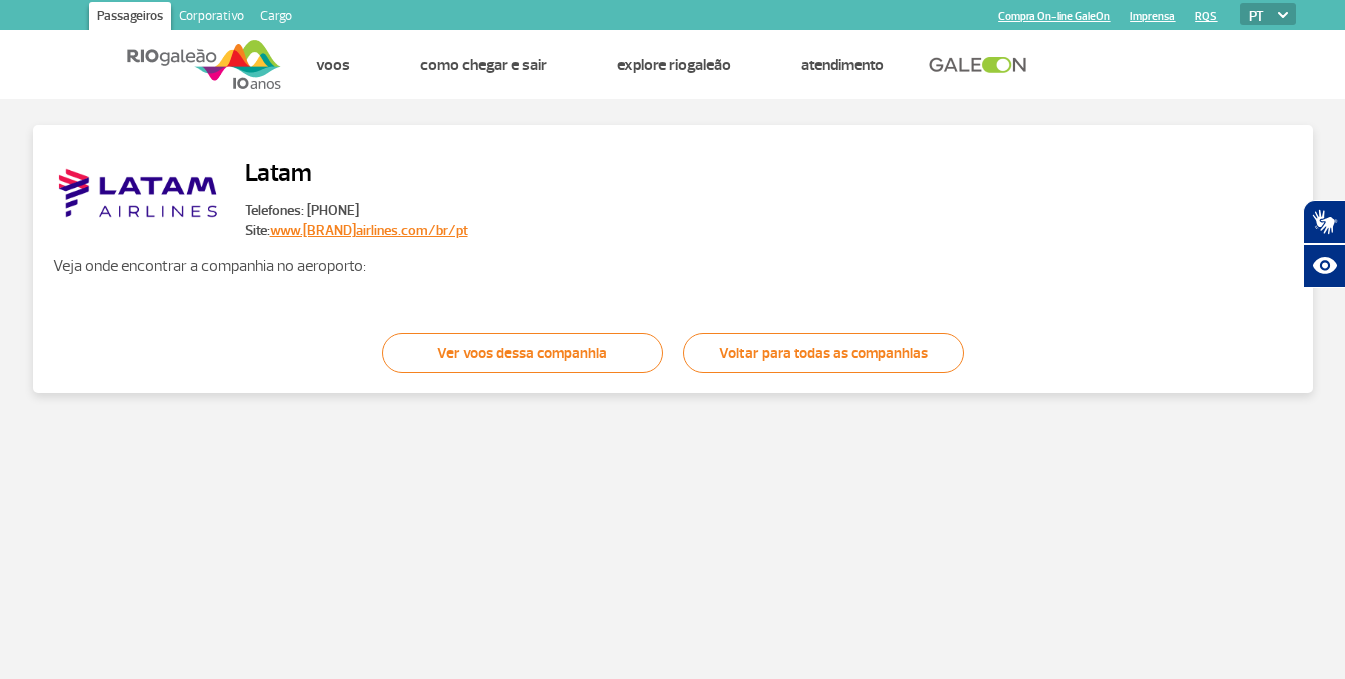 scroll, scrollTop: 0, scrollLeft: 0, axis: both 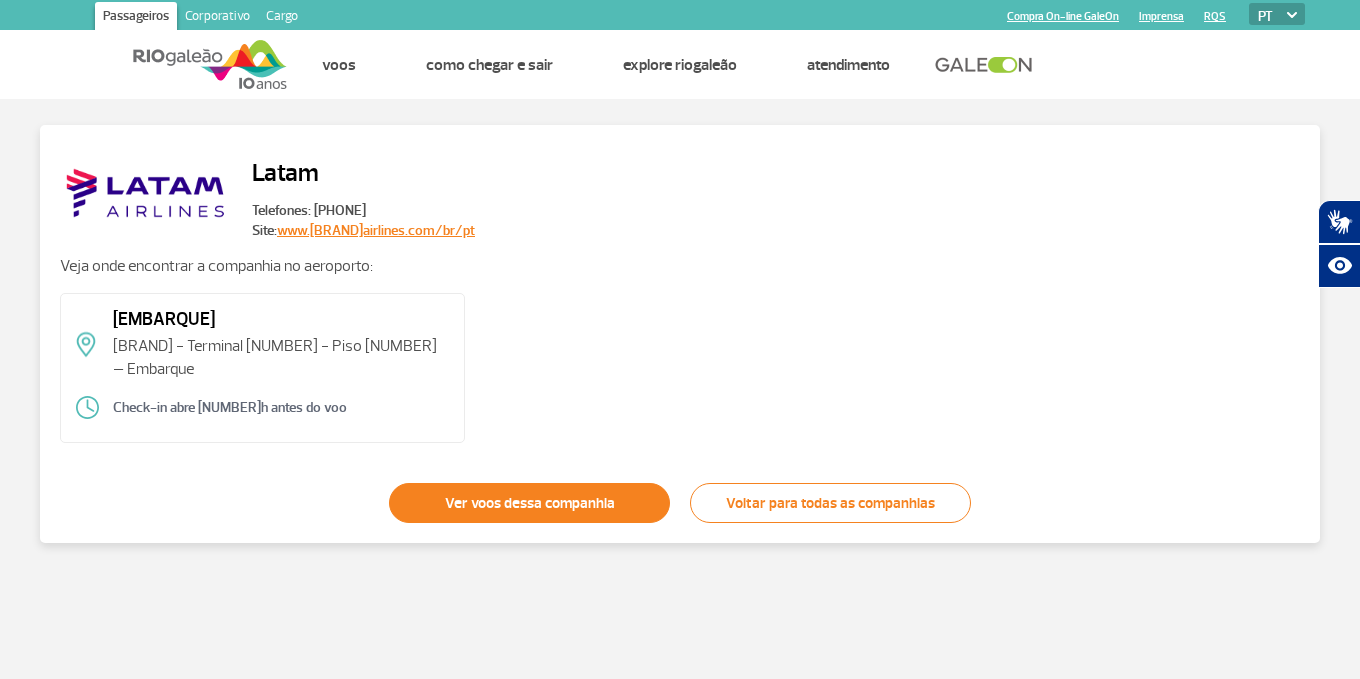 click on "Ver voos dessa companhia" at bounding box center [529, 503] 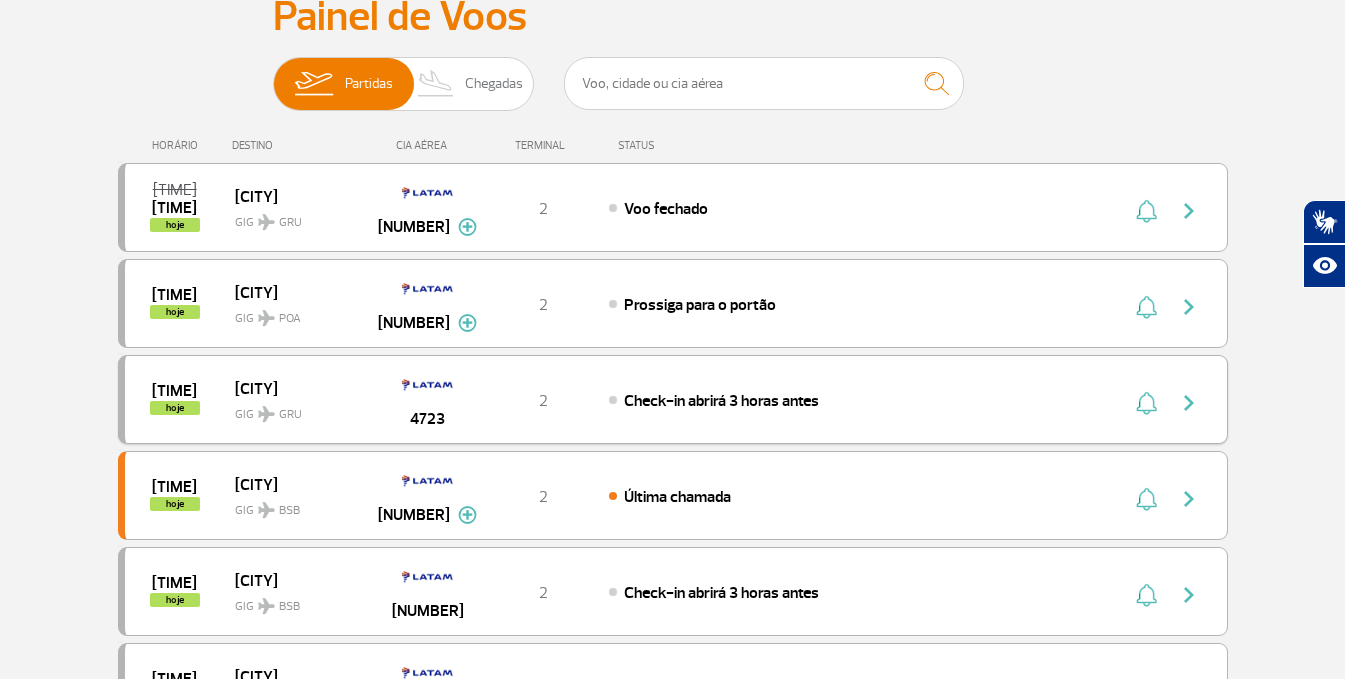 scroll, scrollTop: 200, scrollLeft: 0, axis: vertical 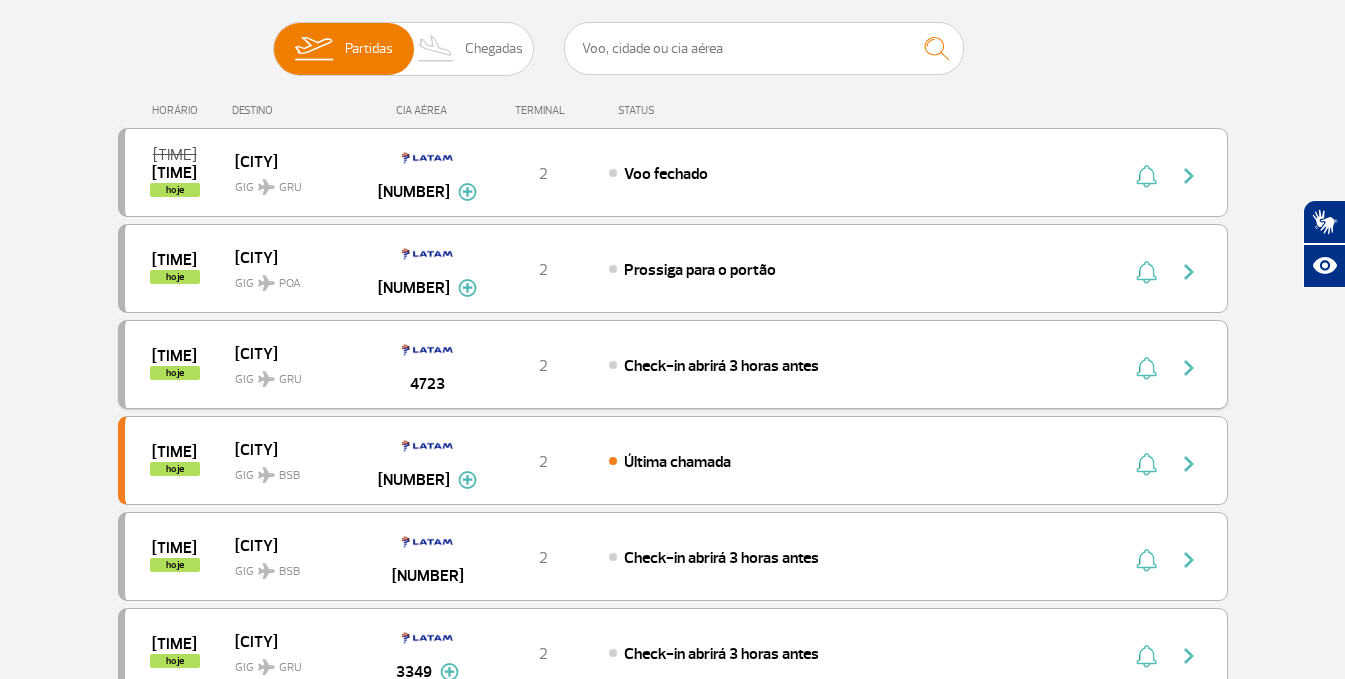 click on "[CITY]" at bounding box center (299, 353) 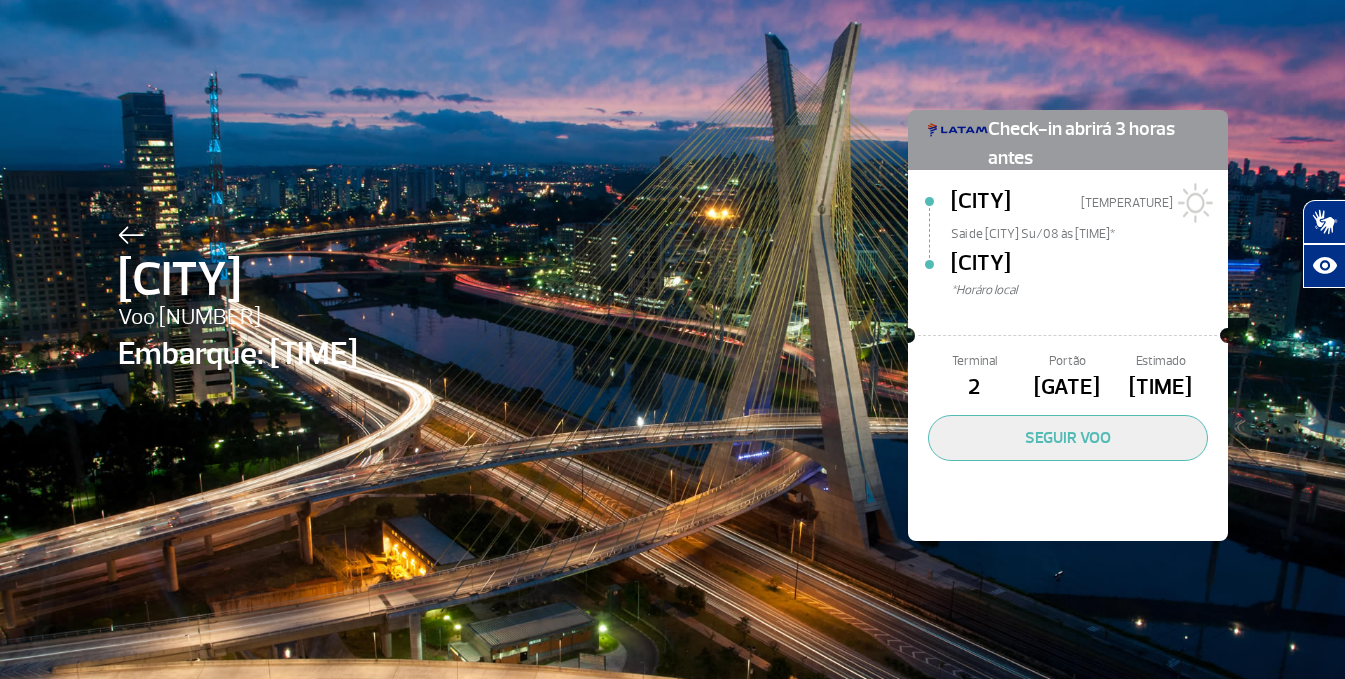 scroll, scrollTop: 0, scrollLeft: 0, axis: both 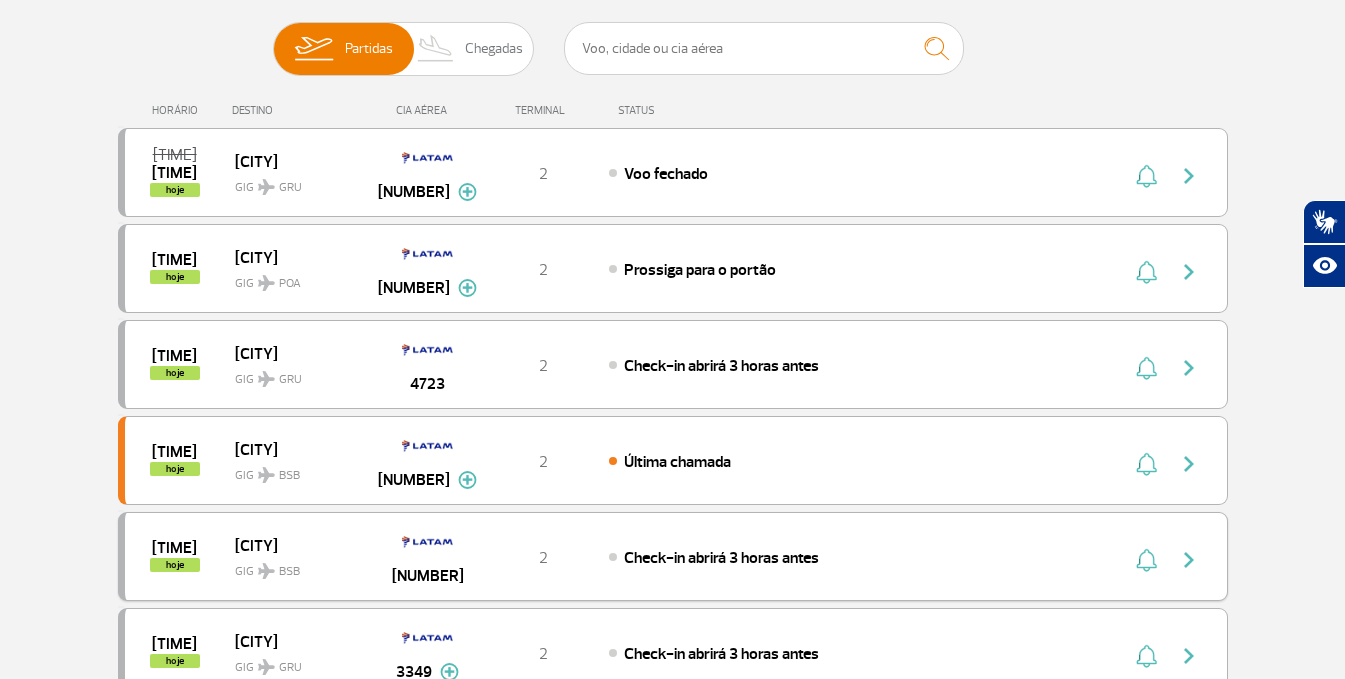 click on "[CITY]" at bounding box center (299, 545) 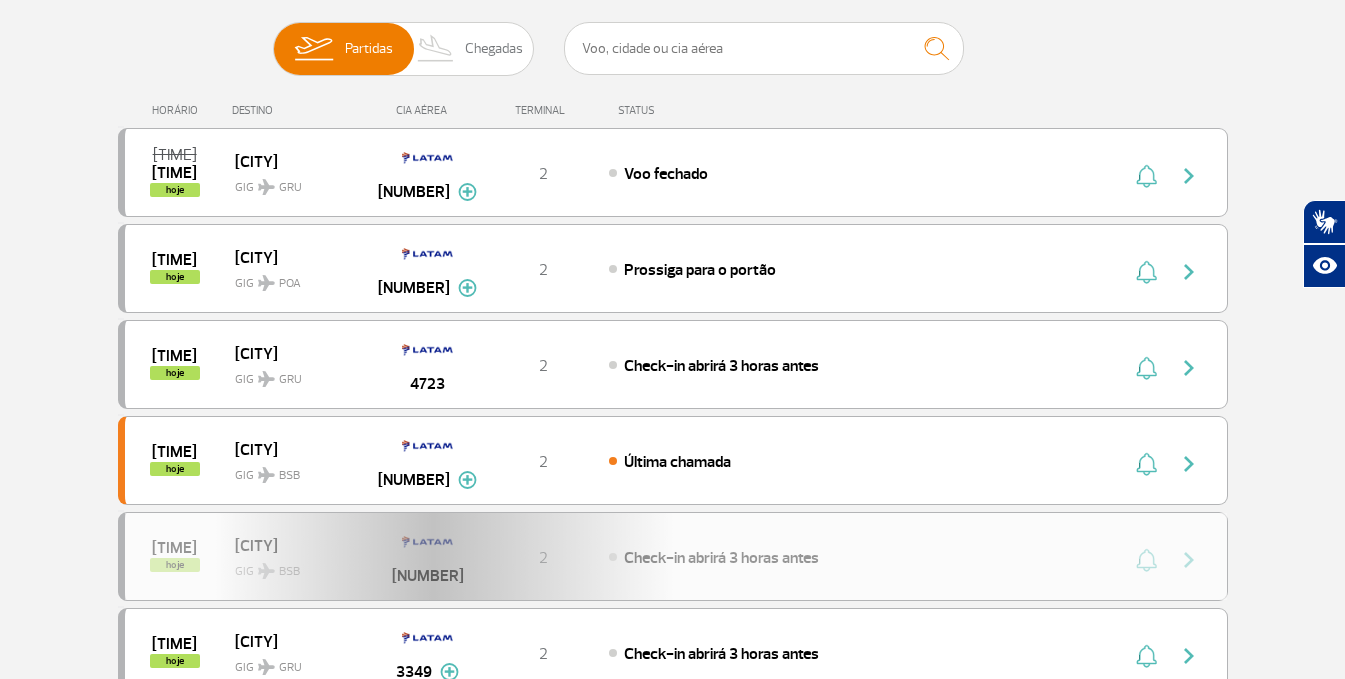 scroll, scrollTop: 0, scrollLeft: 0, axis: both 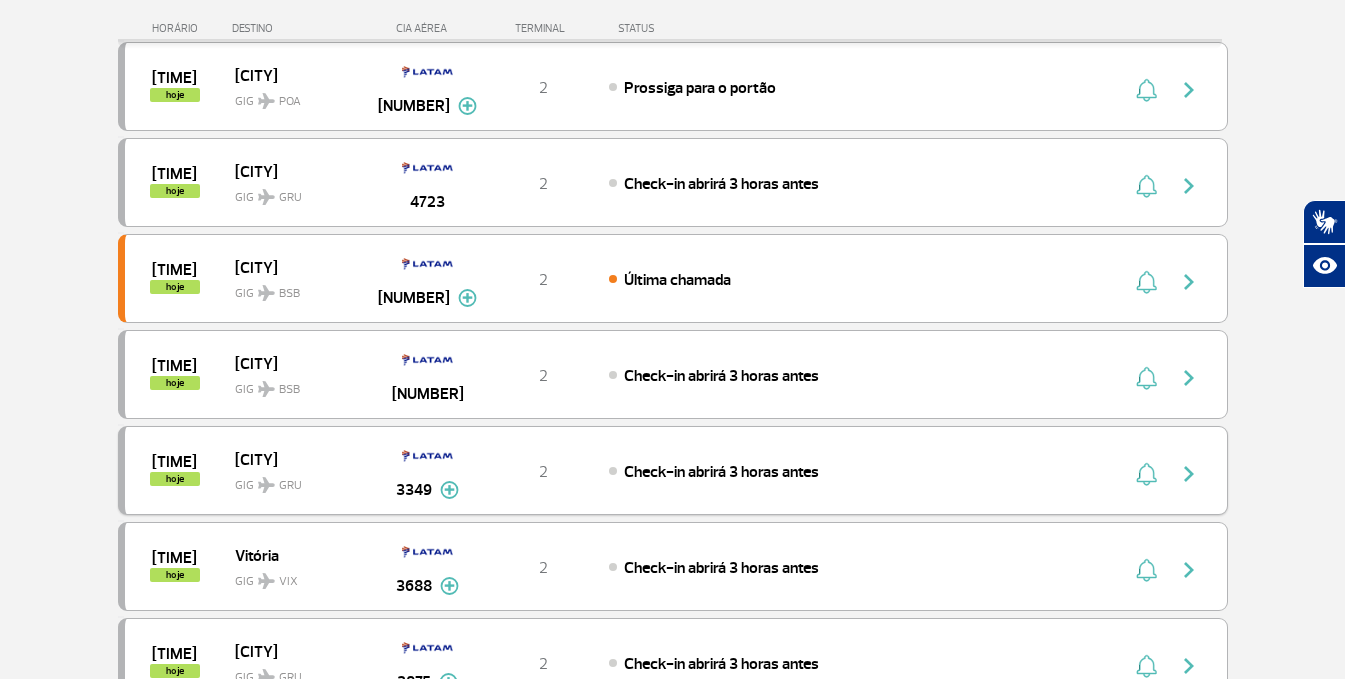 click on "[AIRPORT_CODE] [AIRPORT_CODE]" at bounding box center (299, 480) 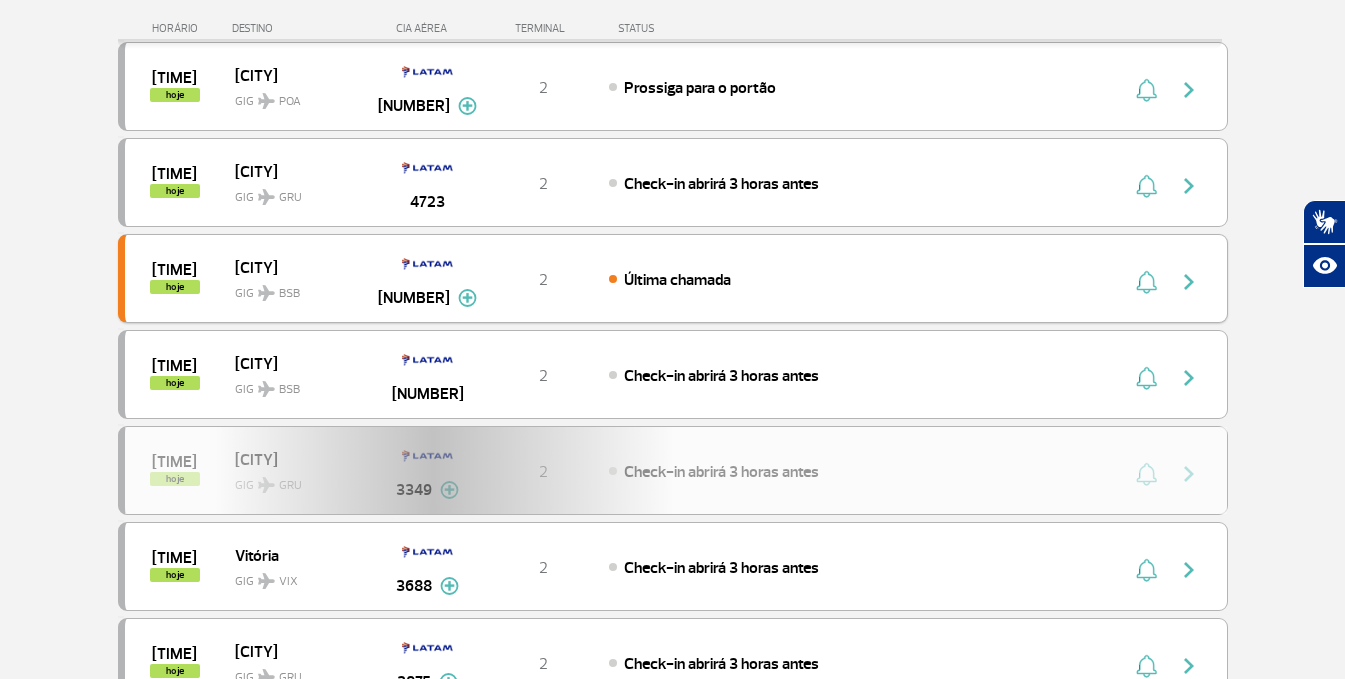 scroll, scrollTop: 0, scrollLeft: 0, axis: both 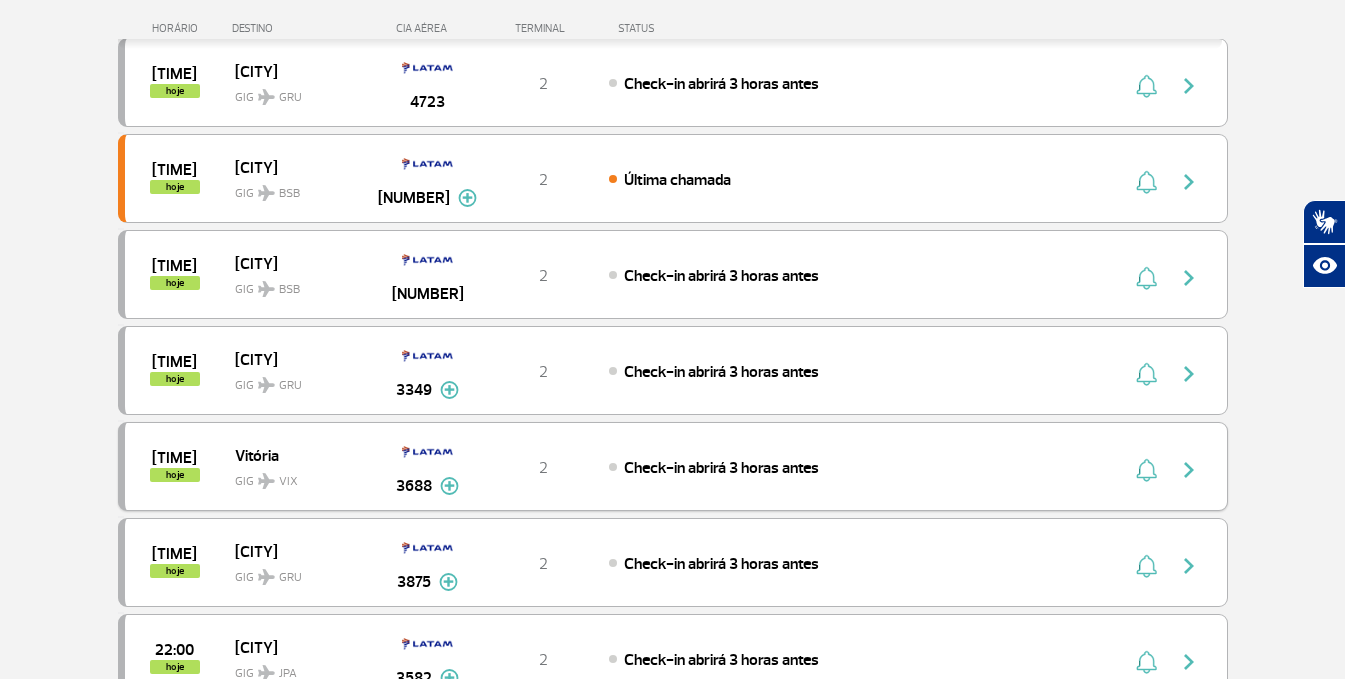 click on "Vitória" at bounding box center (299, 455) 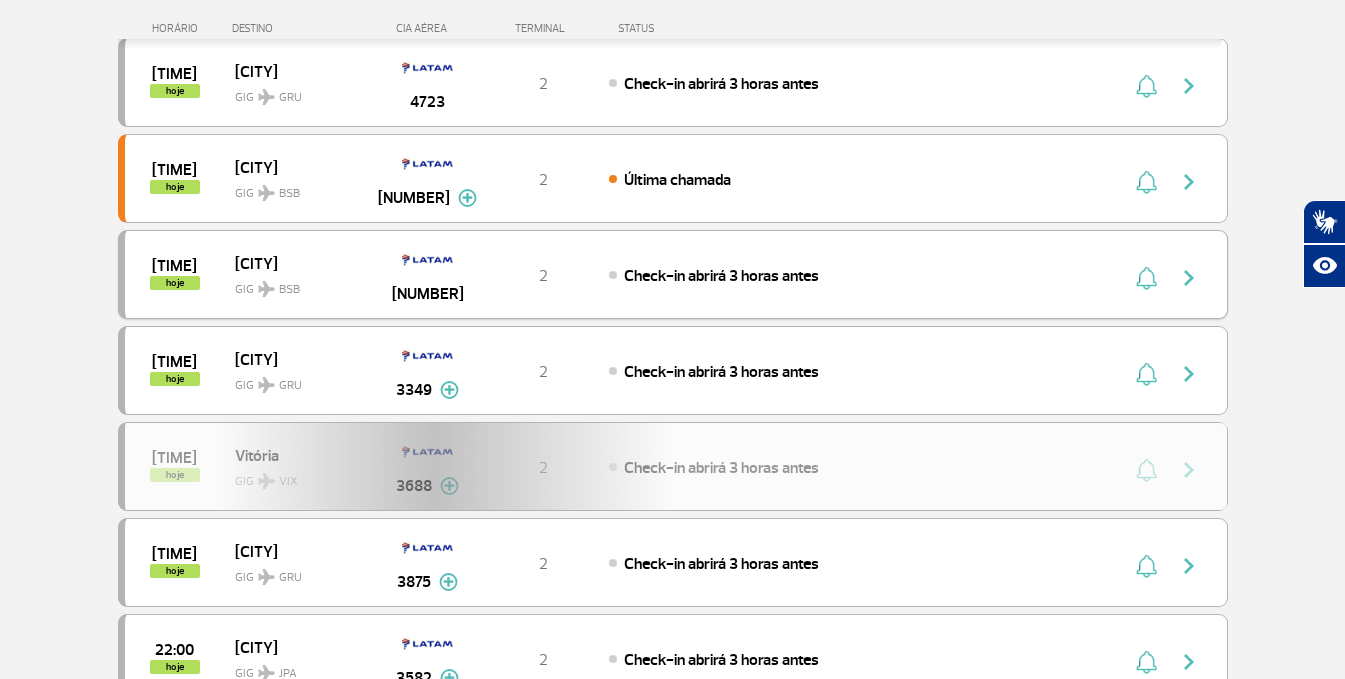 scroll, scrollTop: 0, scrollLeft: 0, axis: both 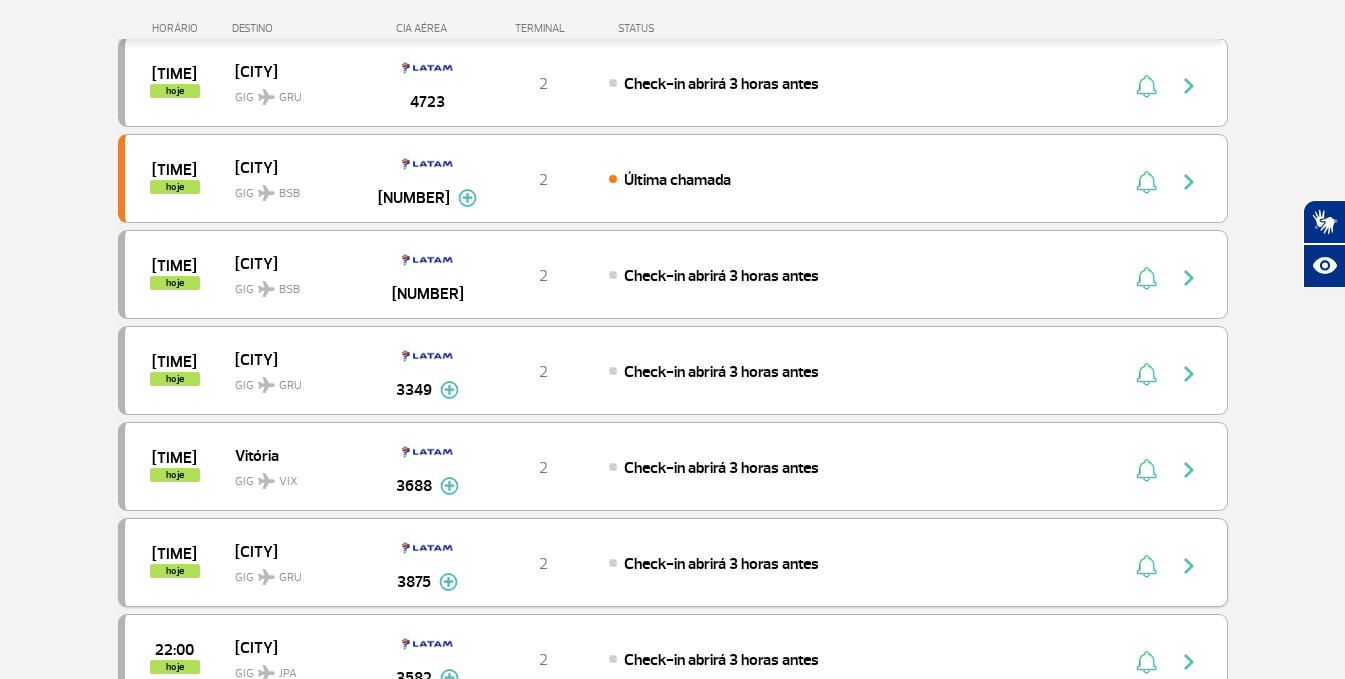 click on "[AIRPORT_CODE] [AIRPORT_CODE]" at bounding box center [299, 572] 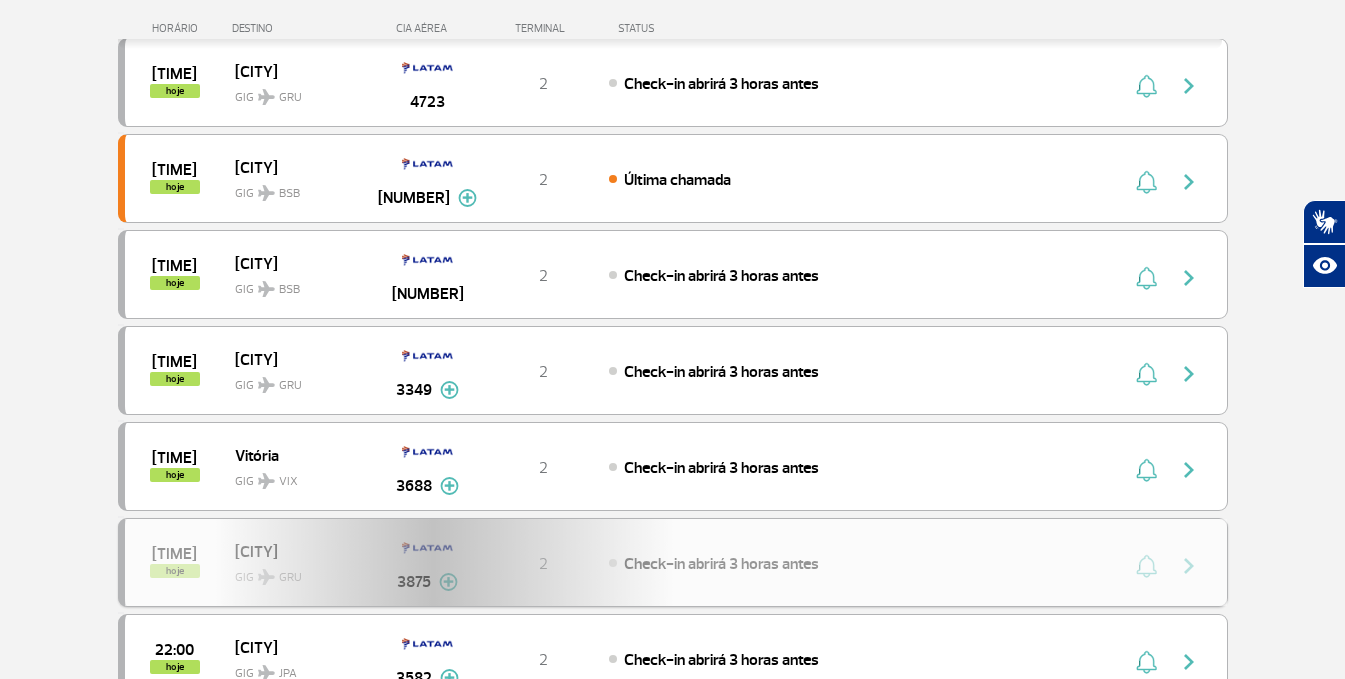 scroll, scrollTop: 0, scrollLeft: 0, axis: both 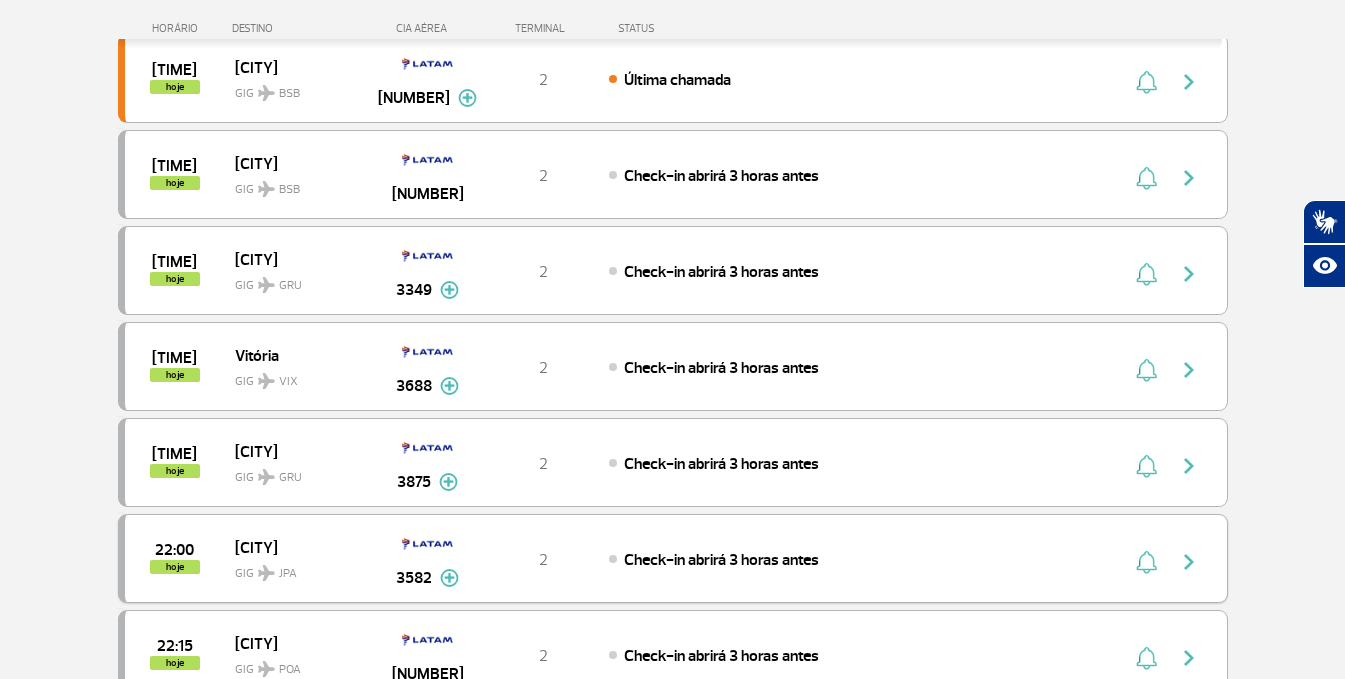 click on "[AIRPORT_CODE] [AIRPORT_CODE]" at bounding box center (299, 568) 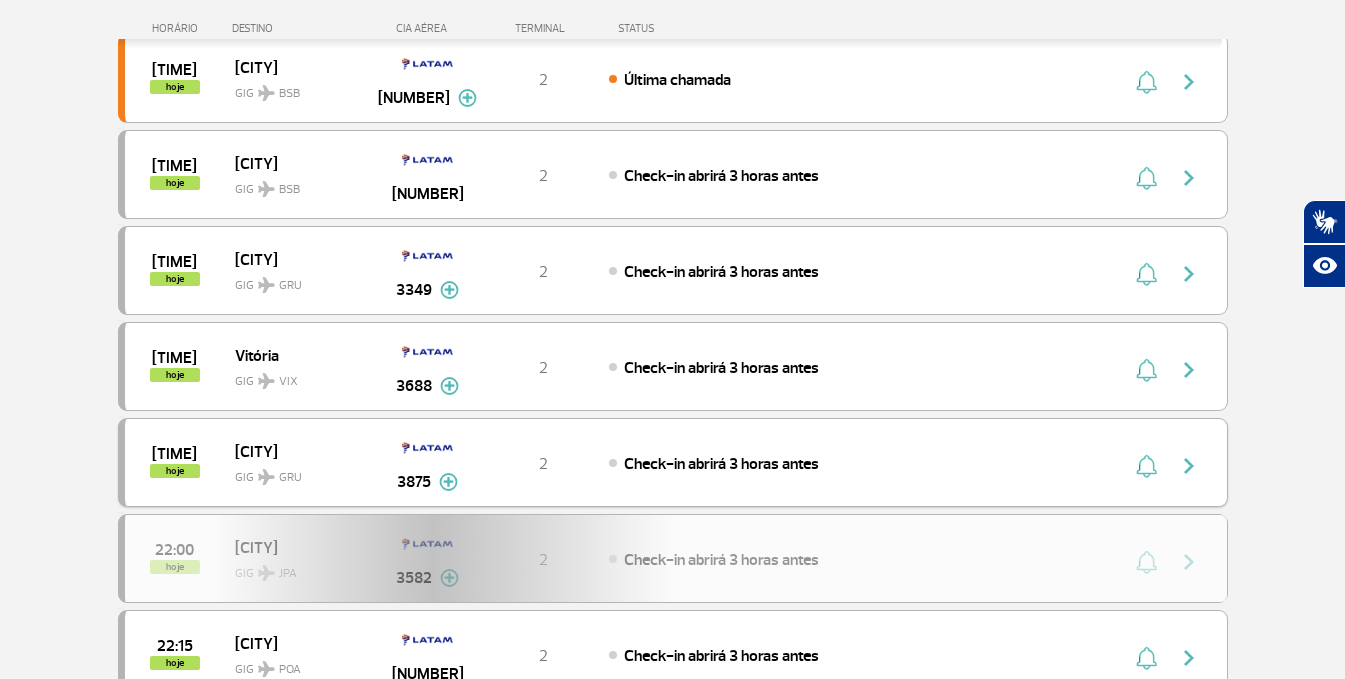 scroll, scrollTop: 0, scrollLeft: 0, axis: both 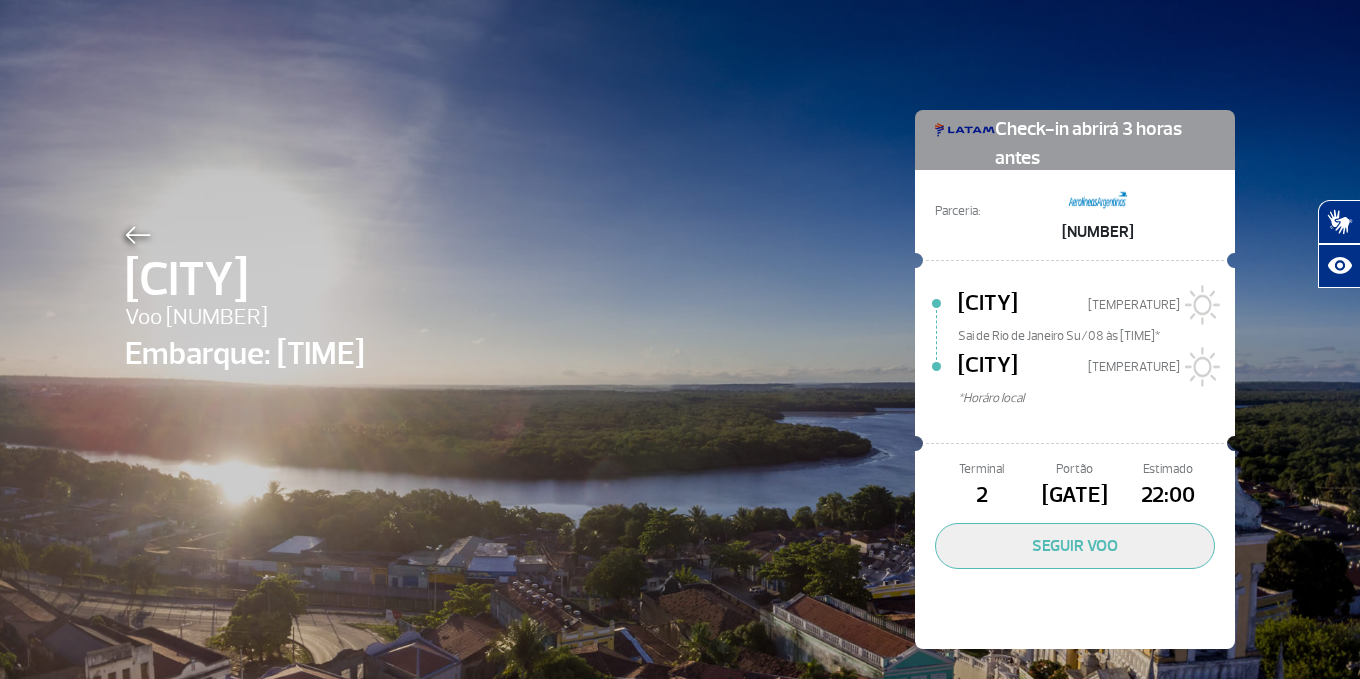 click on "[CITY] Voo [NUMBER] Embarque: [TIME] Check-in abrirá [NUMBER] horas antes Parceria: [NUMBER] [CITY] [TEMPERATURE] *Horáro local Terminal [NUMBER] Portão [GATE] Estimado [TIME] SEGUIR VOO" 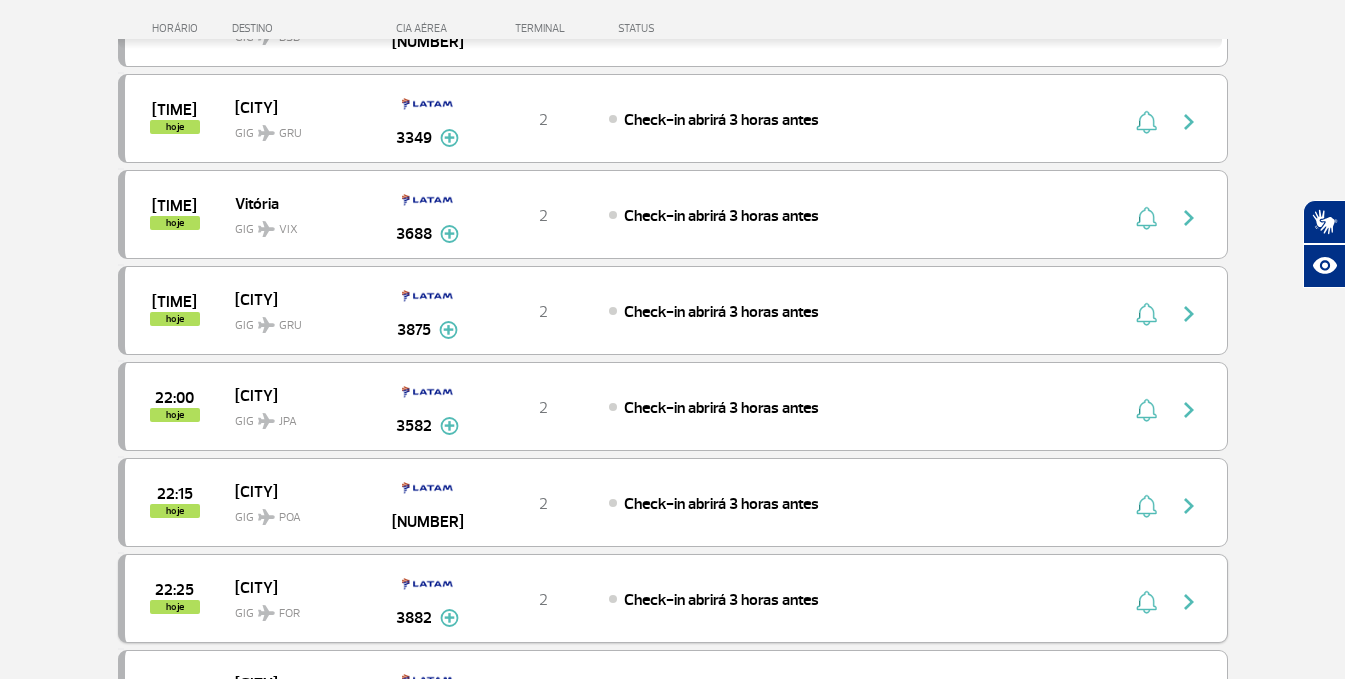 scroll, scrollTop: 800, scrollLeft: 0, axis: vertical 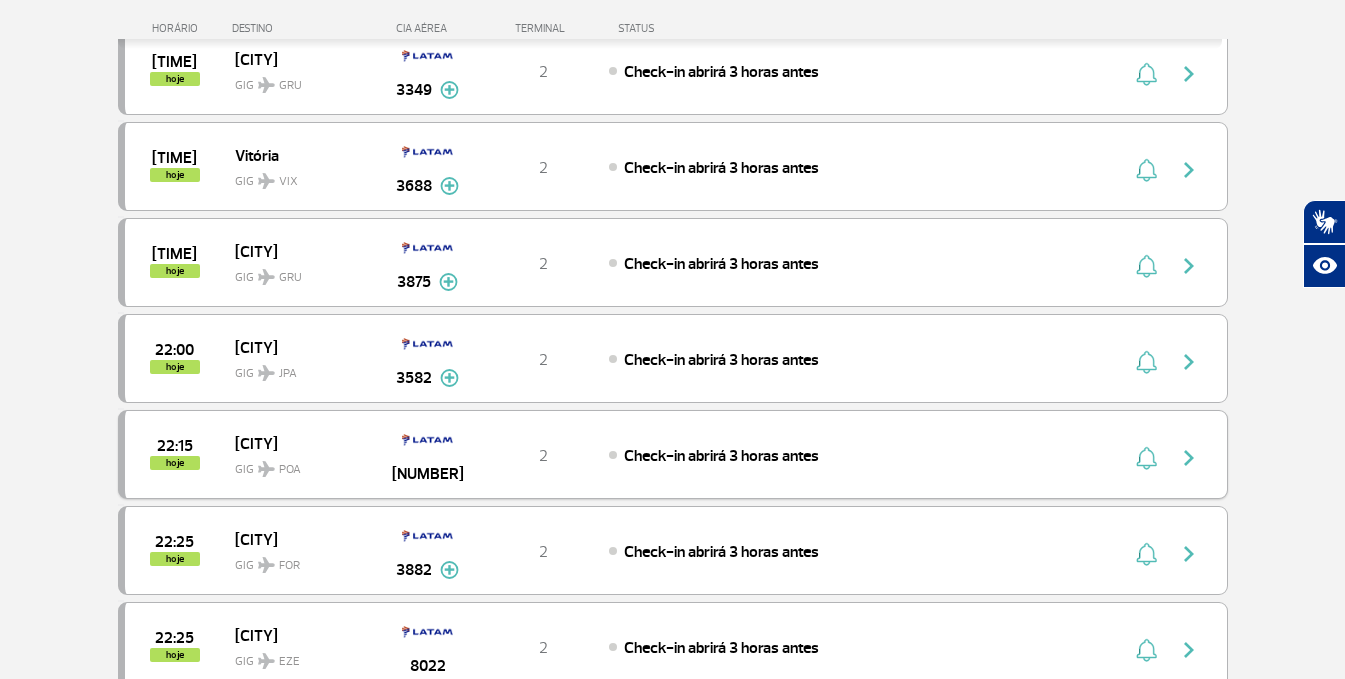 click on "[CITY]" at bounding box center [299, 443] 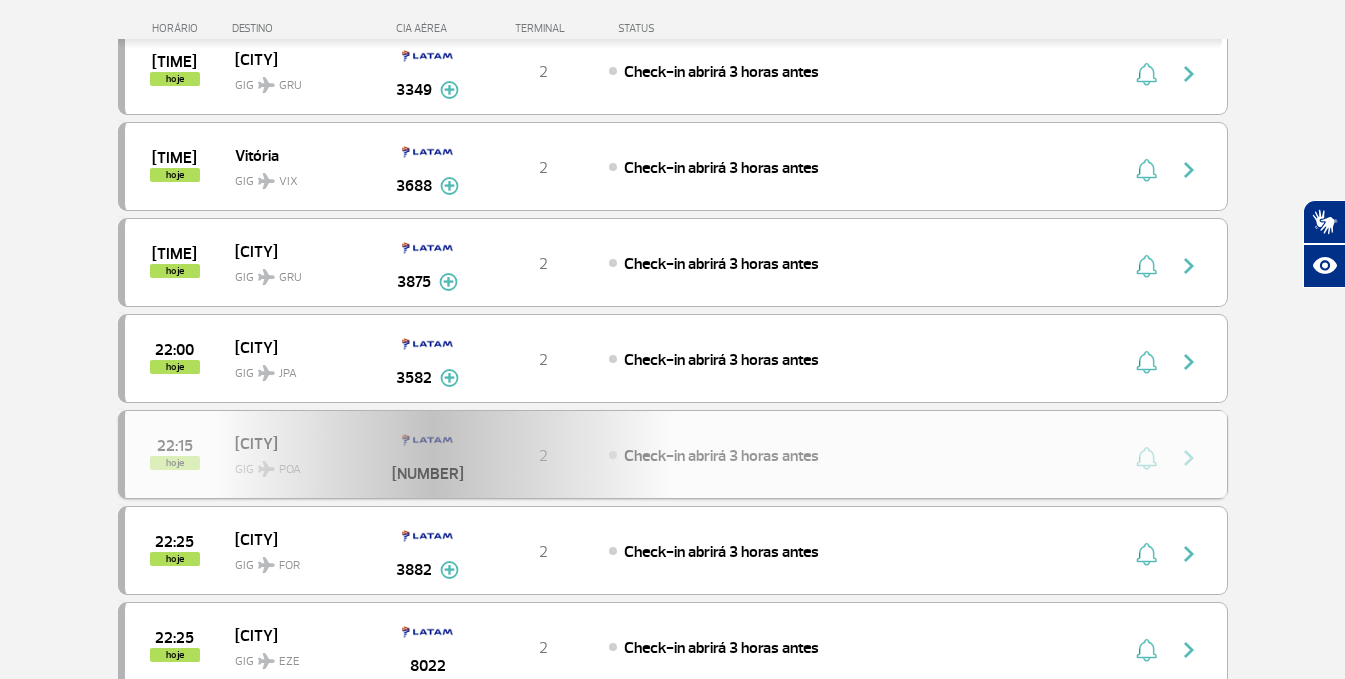 scroll, scrollTop: 0, scrollLeft: 0, axis: both 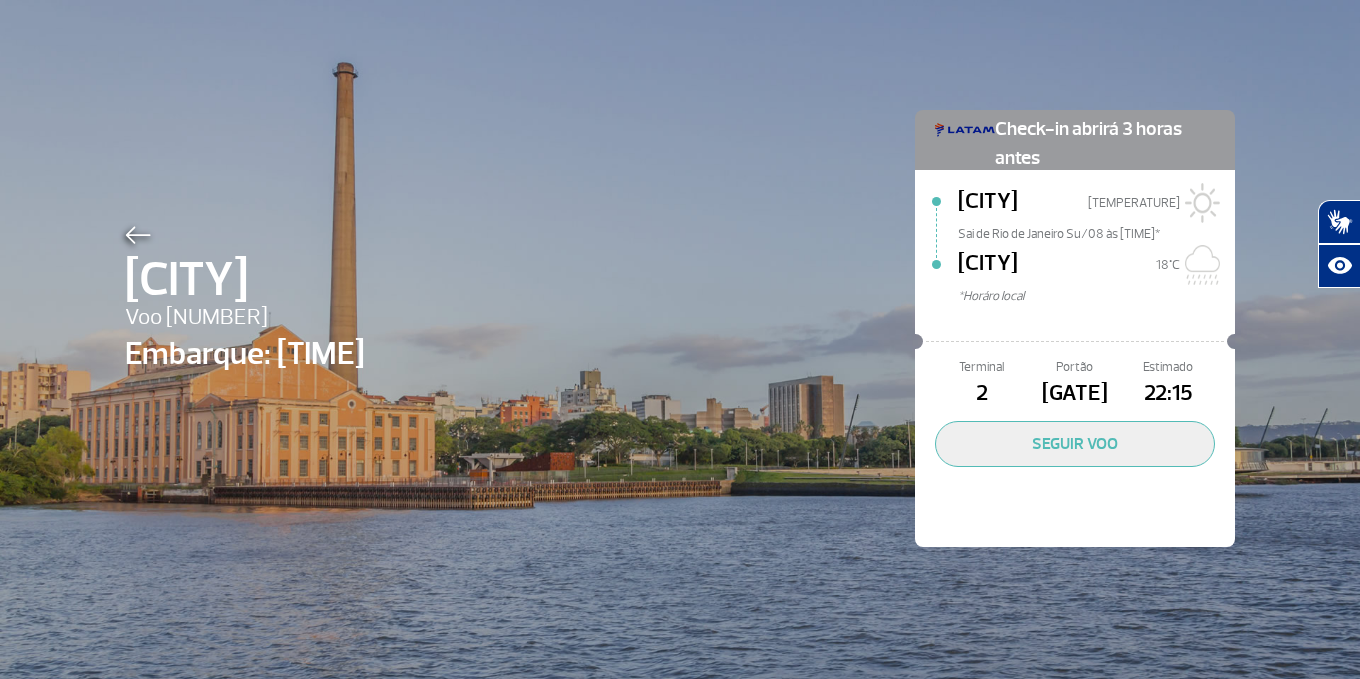 click 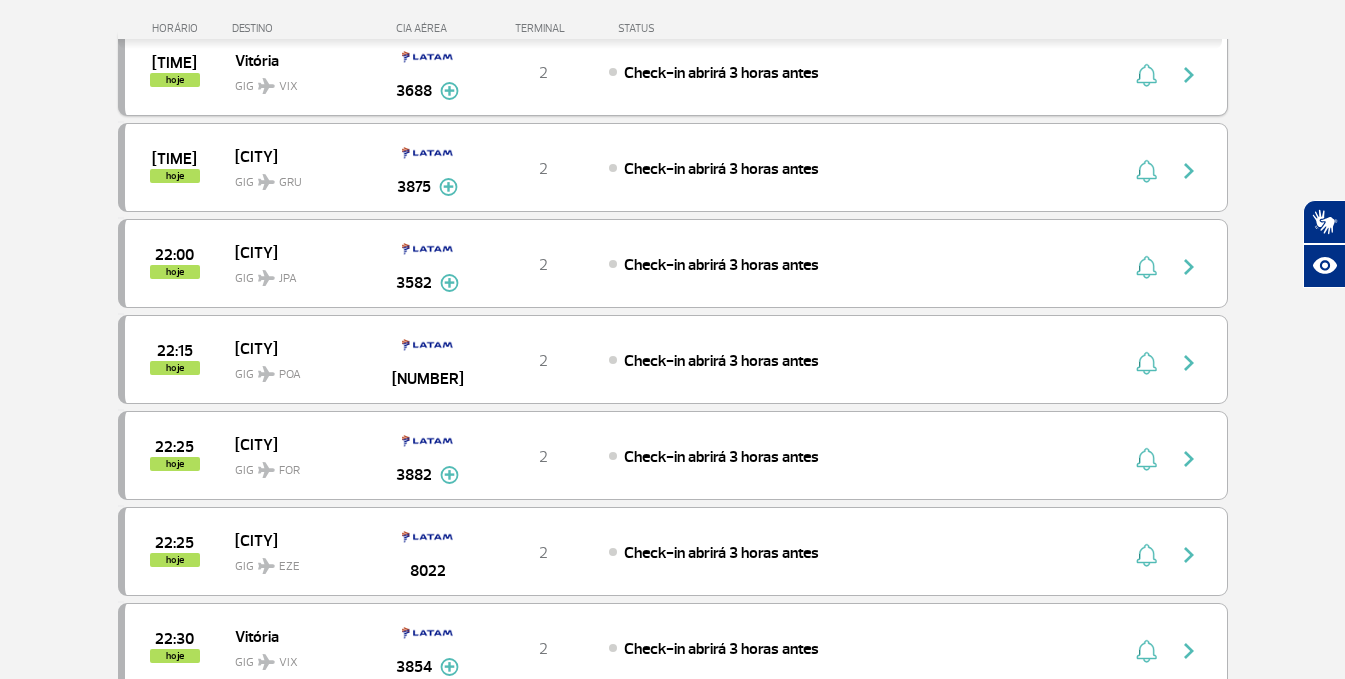 scroll, scrollTop: 1000, scrollLeft: 0, axis: vertical 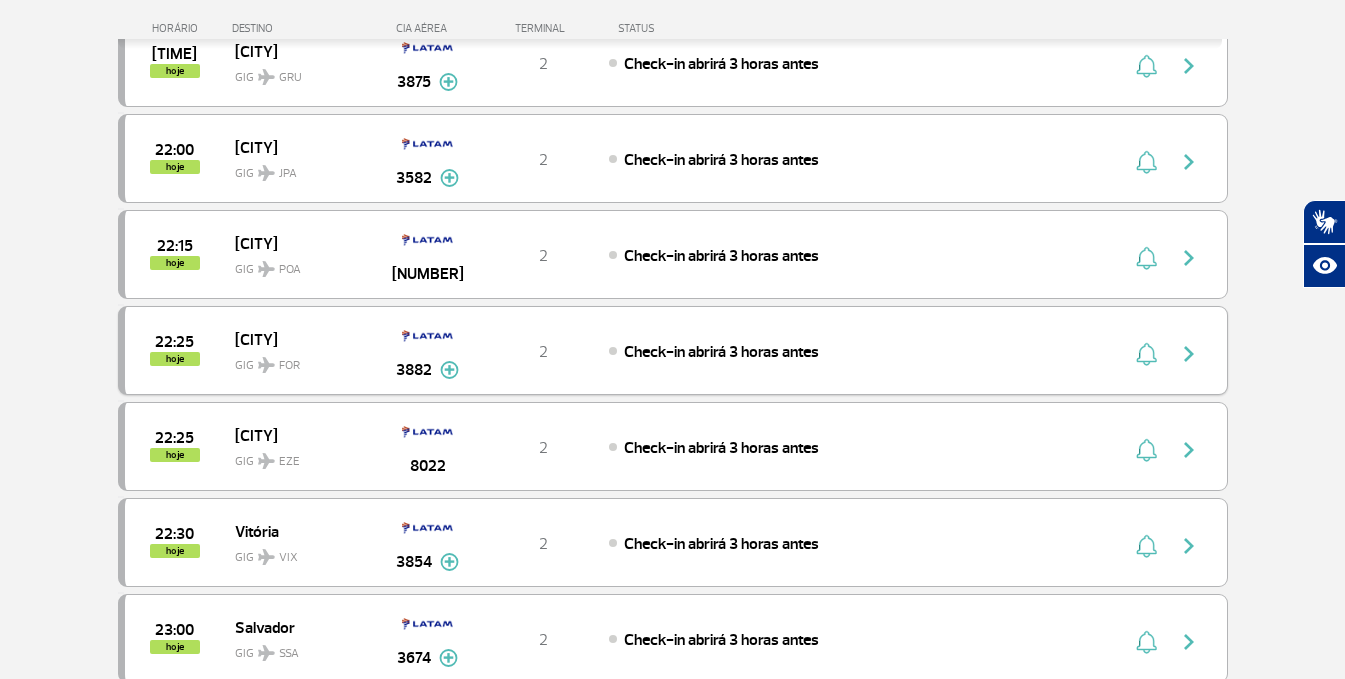 click on "[CITY]" at bounding box center [299, 339] 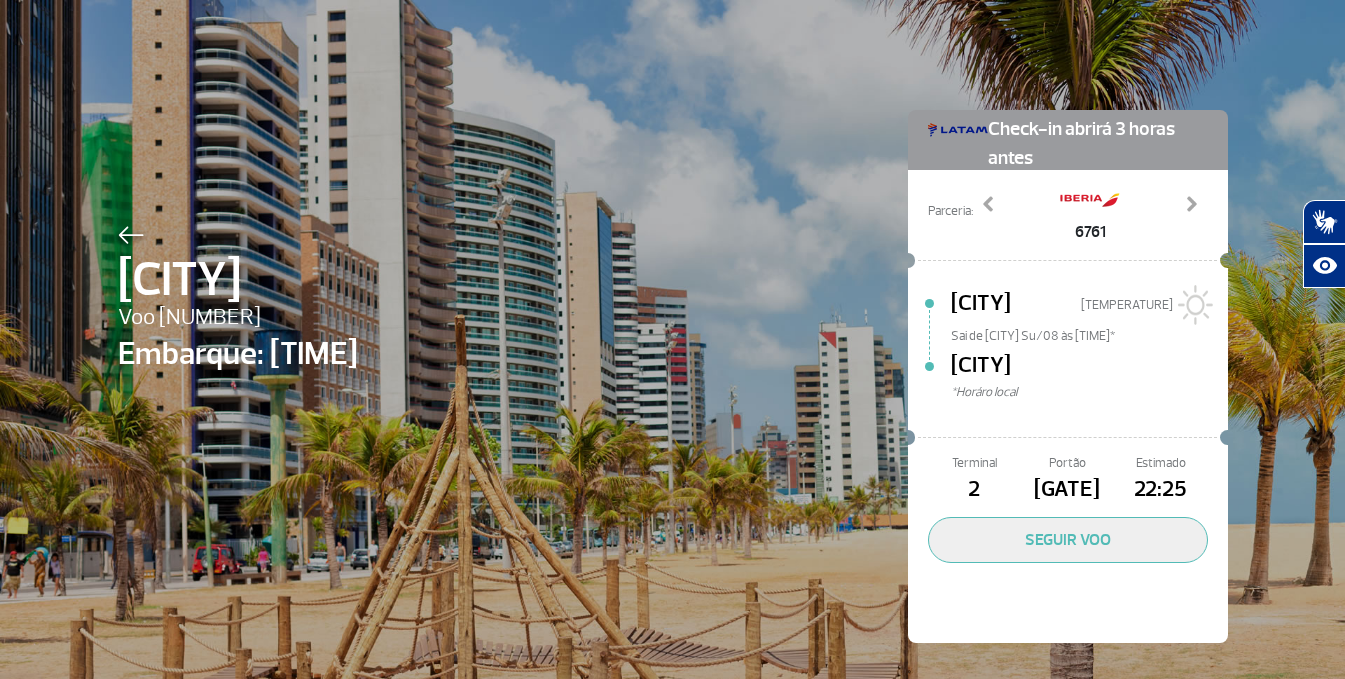 scroll, scrollTop: 0, scrollLeft: 0, axis: both 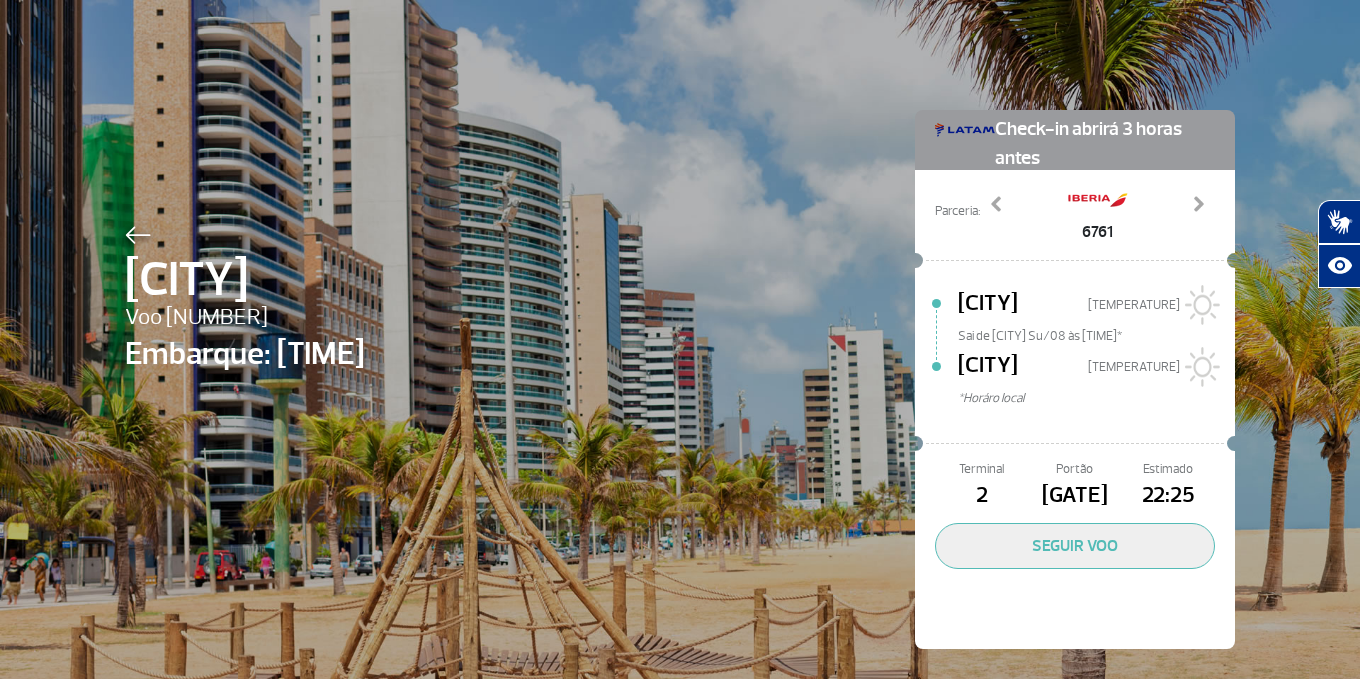 click 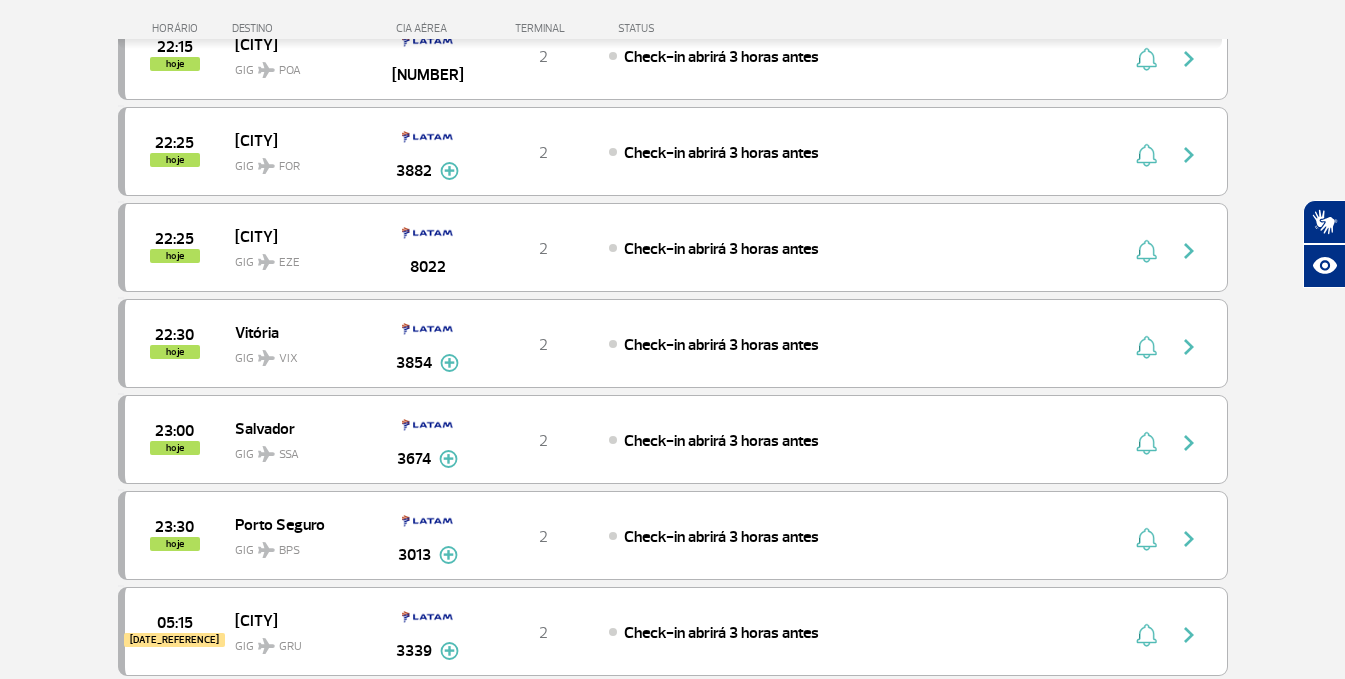 scroll, scrollTop: 1200, scrollLeft: 0, axis: vertical 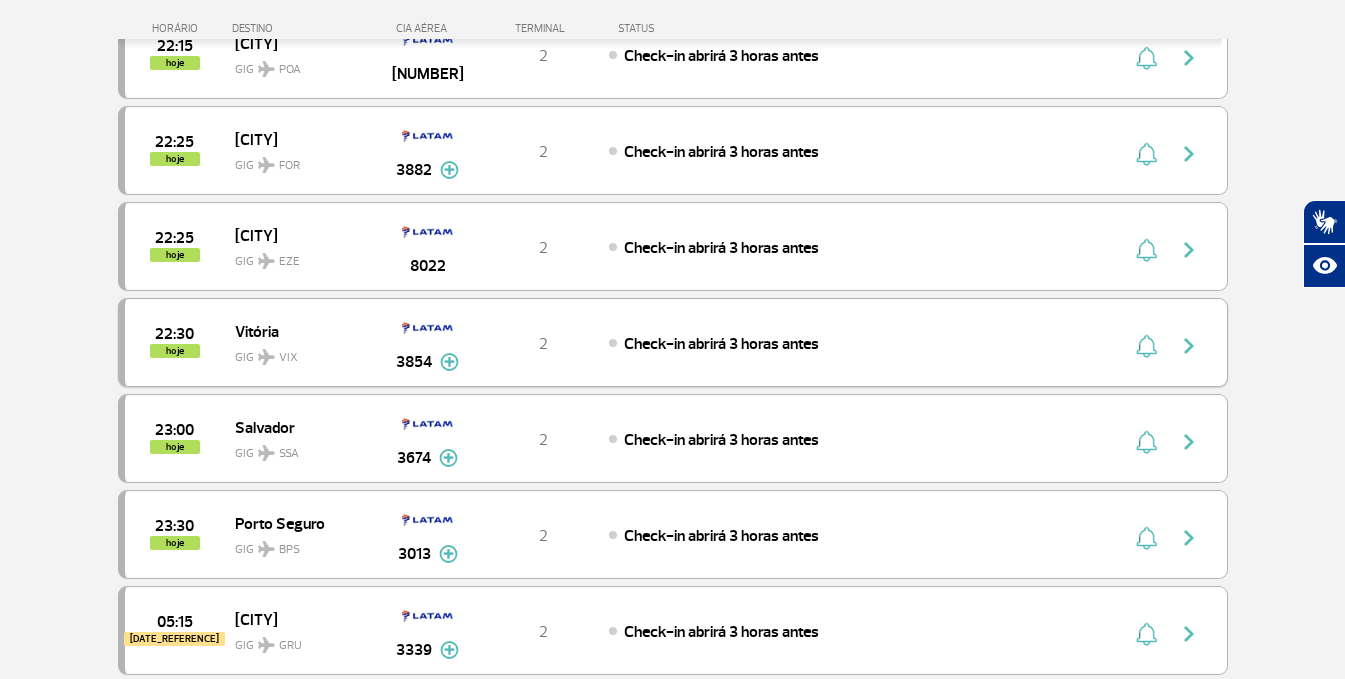 click on "[AIRPORT_CODE] [AIRPORT_CODE]" at bounding box center [299, 352] 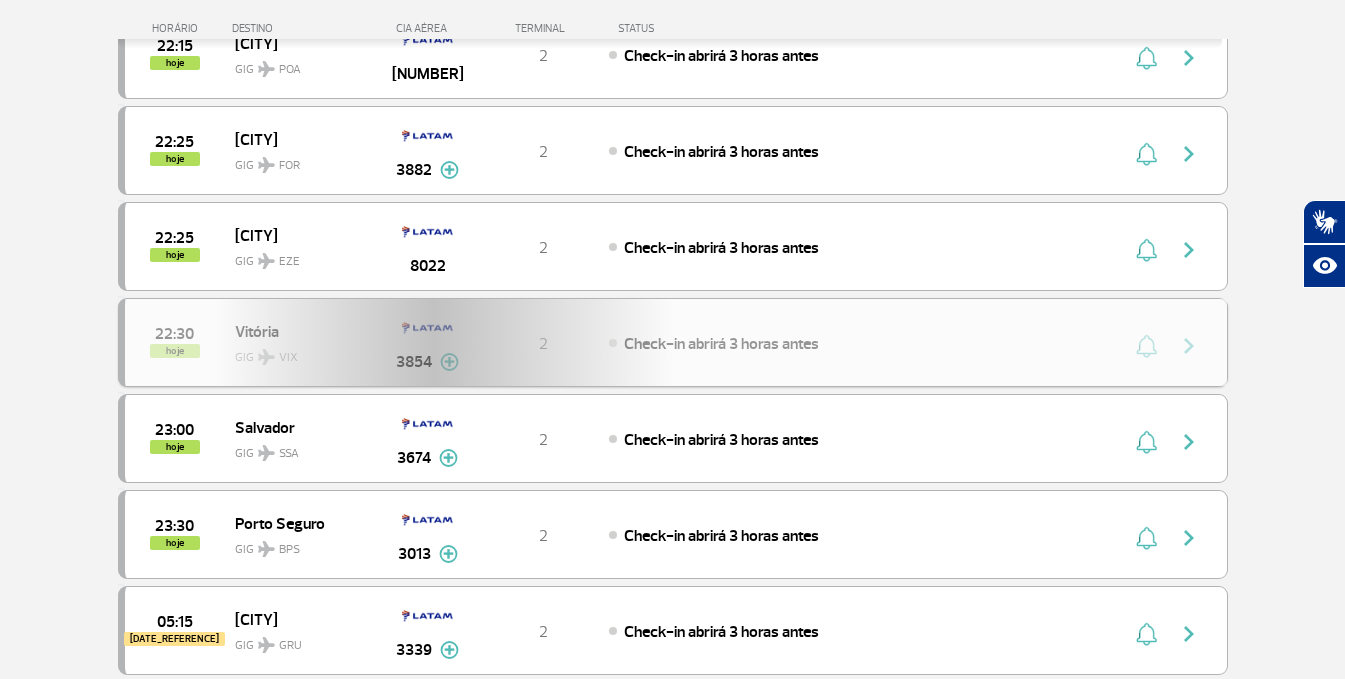 scroll, scrollTop: 0, scrollLeft: 0, axis: both 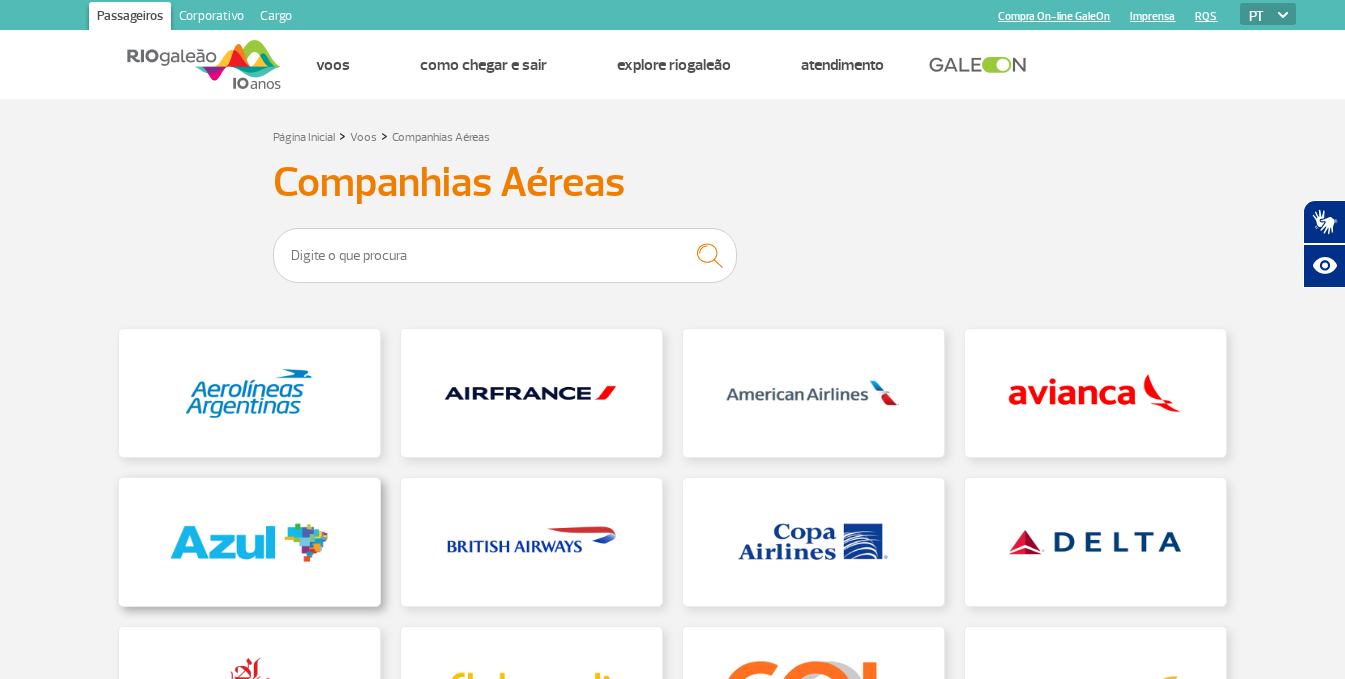 click at bounding box center (249, 542) 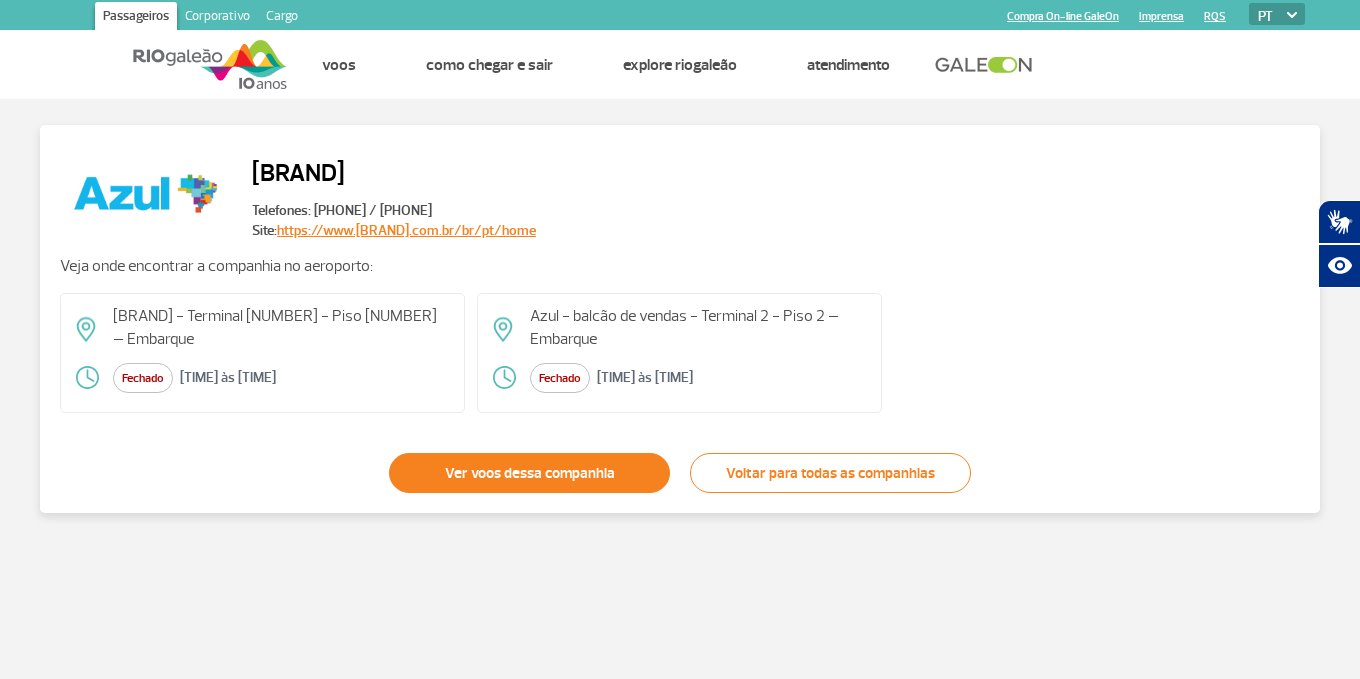 click on "Ver voos dessa companhia" at bounding box center [529, 473] 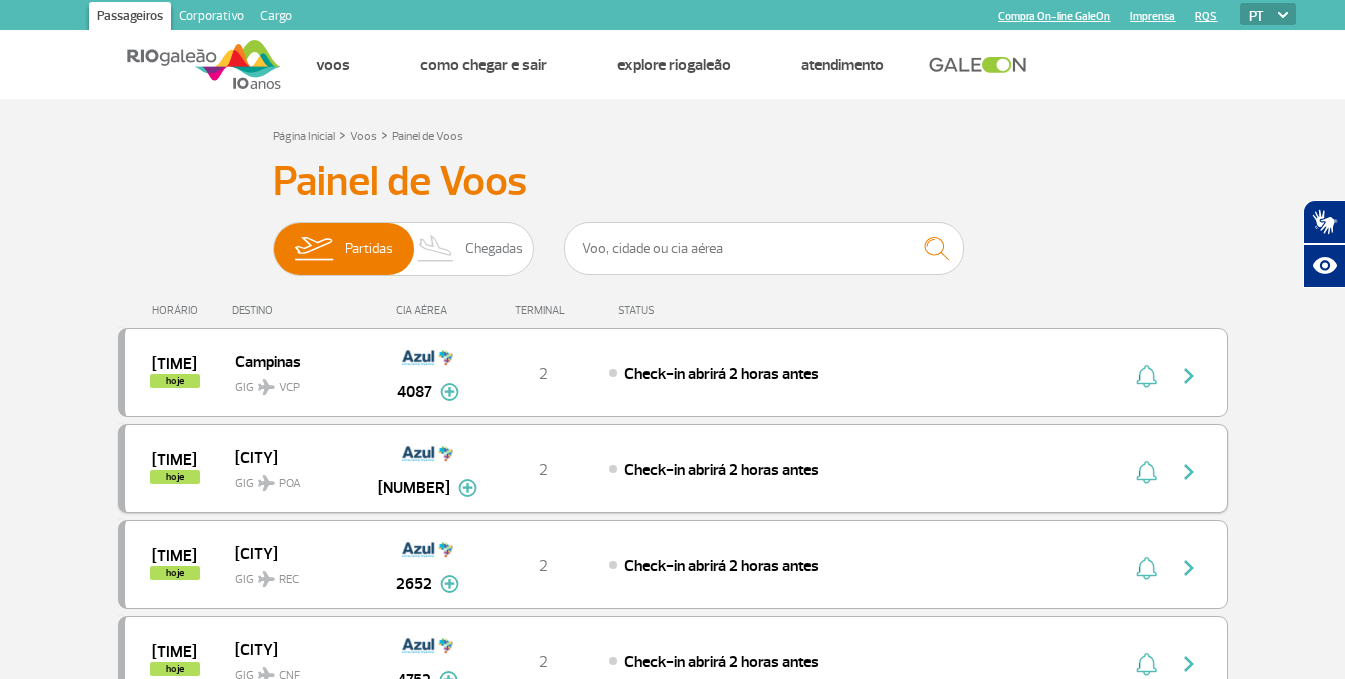 click on "[NUMBER]" at bounding box center (427, 468) 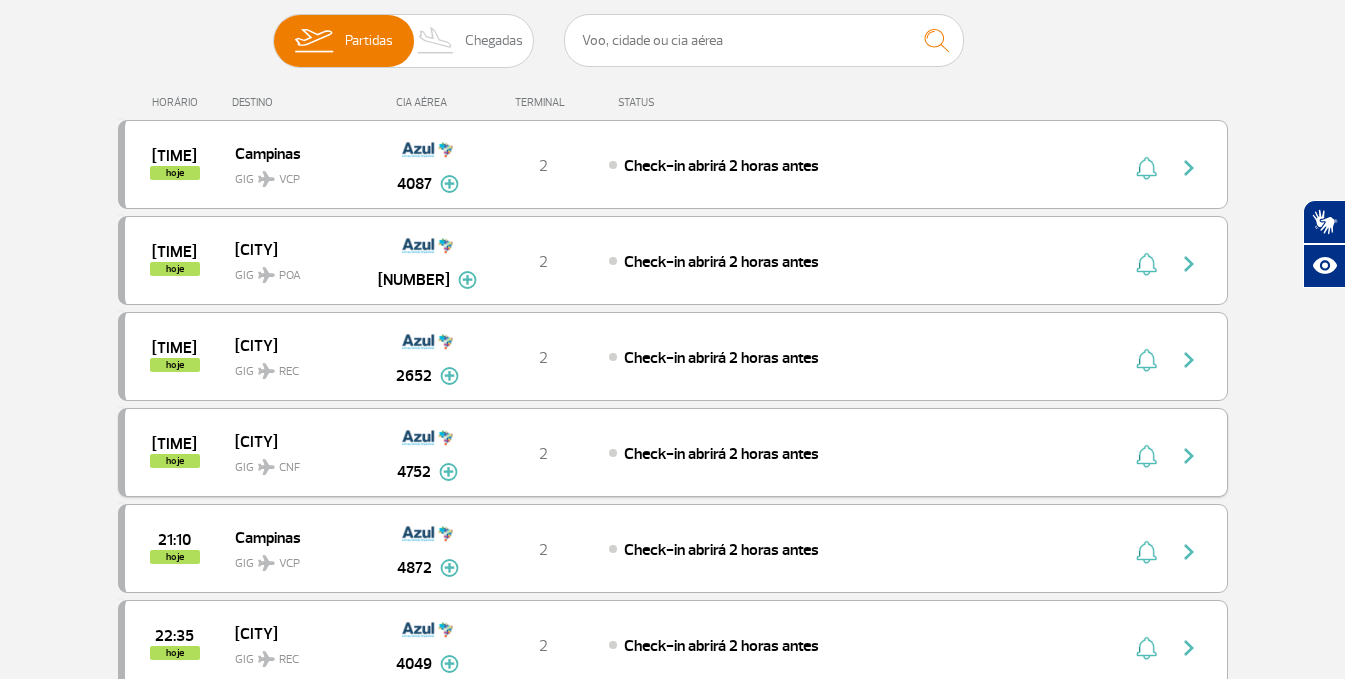 scroll, scrollTop: 226, scrollLeft: 0, axis: vertical 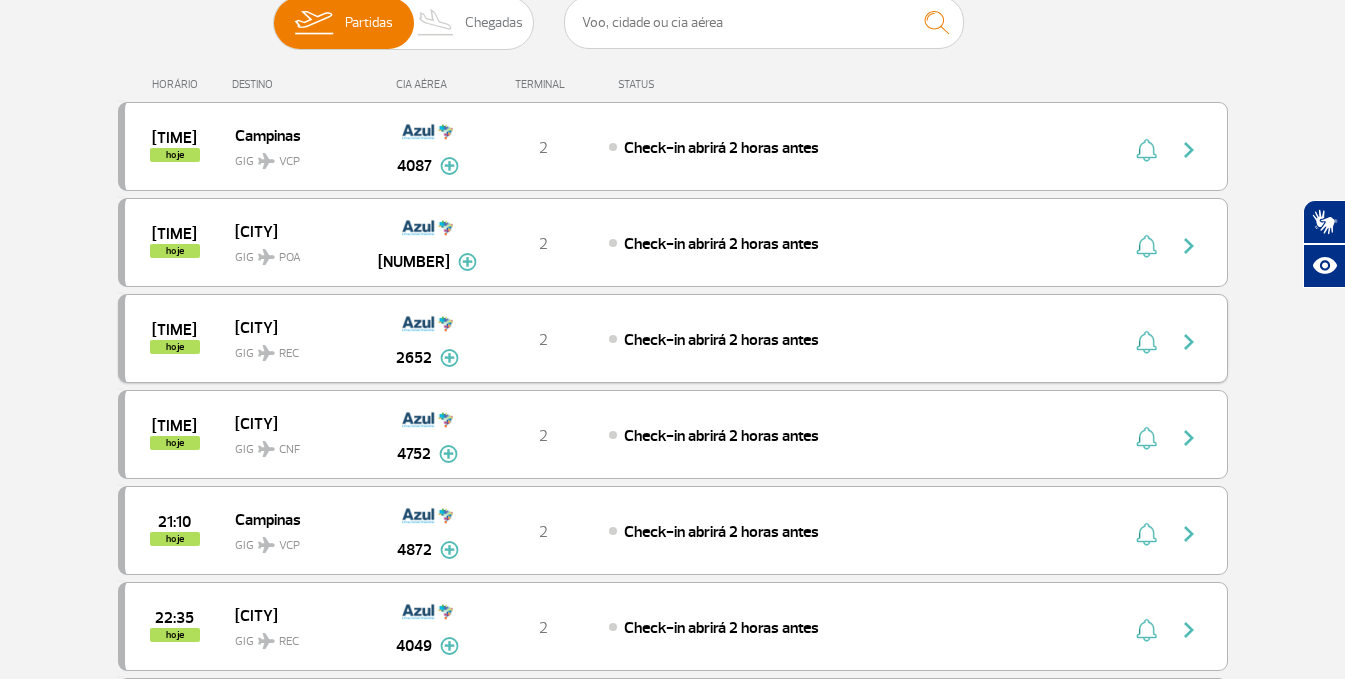 click on "[AIRPORT_CODE] [AIRPORT_CODE]" at bounding box center [299, 348] 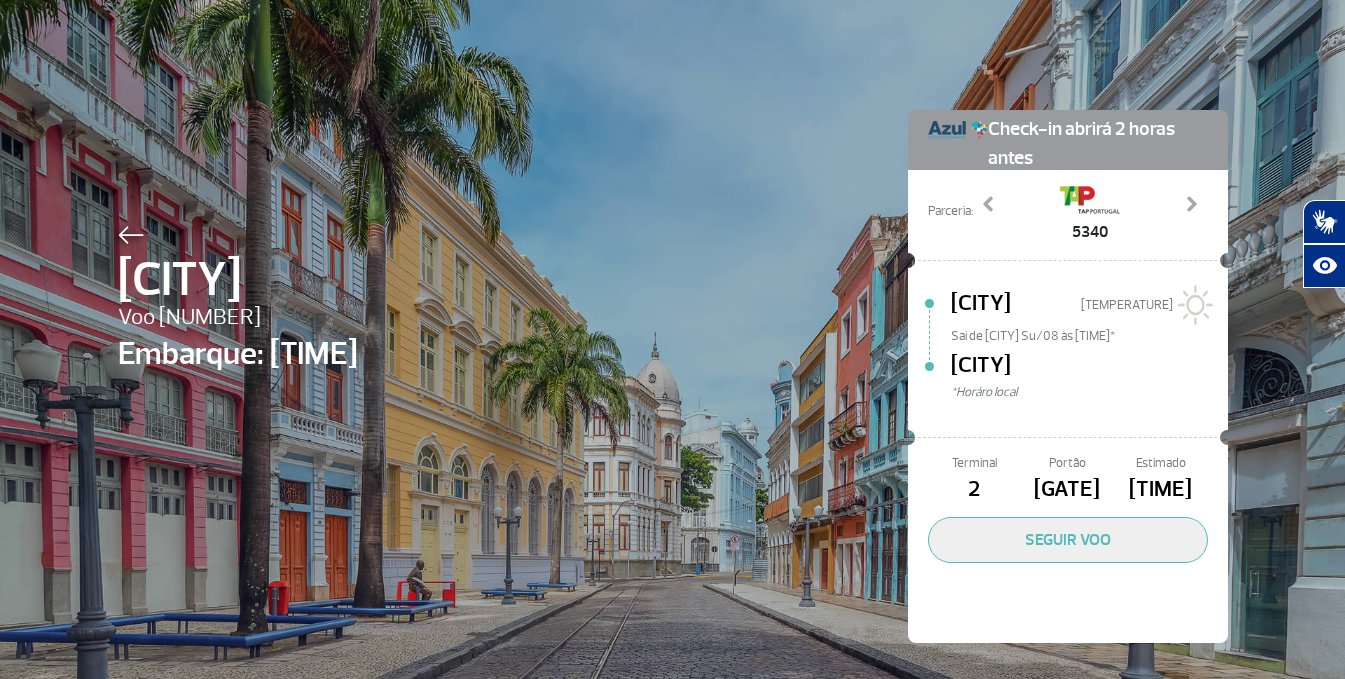 scroll, scrollTop: 0, scrollLeft: 0, axis: both 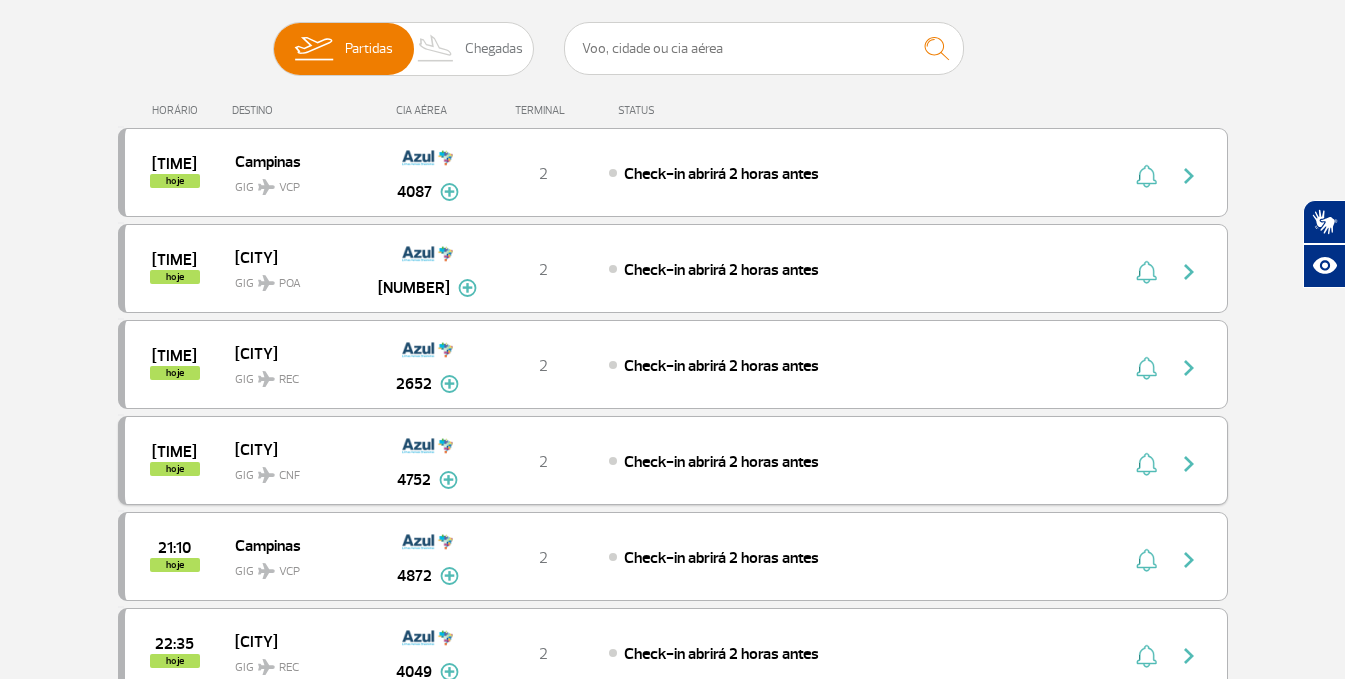click on "[AIRPORT_CODE] [AIRPORT_CODE]" at bounding box center (299, 470) 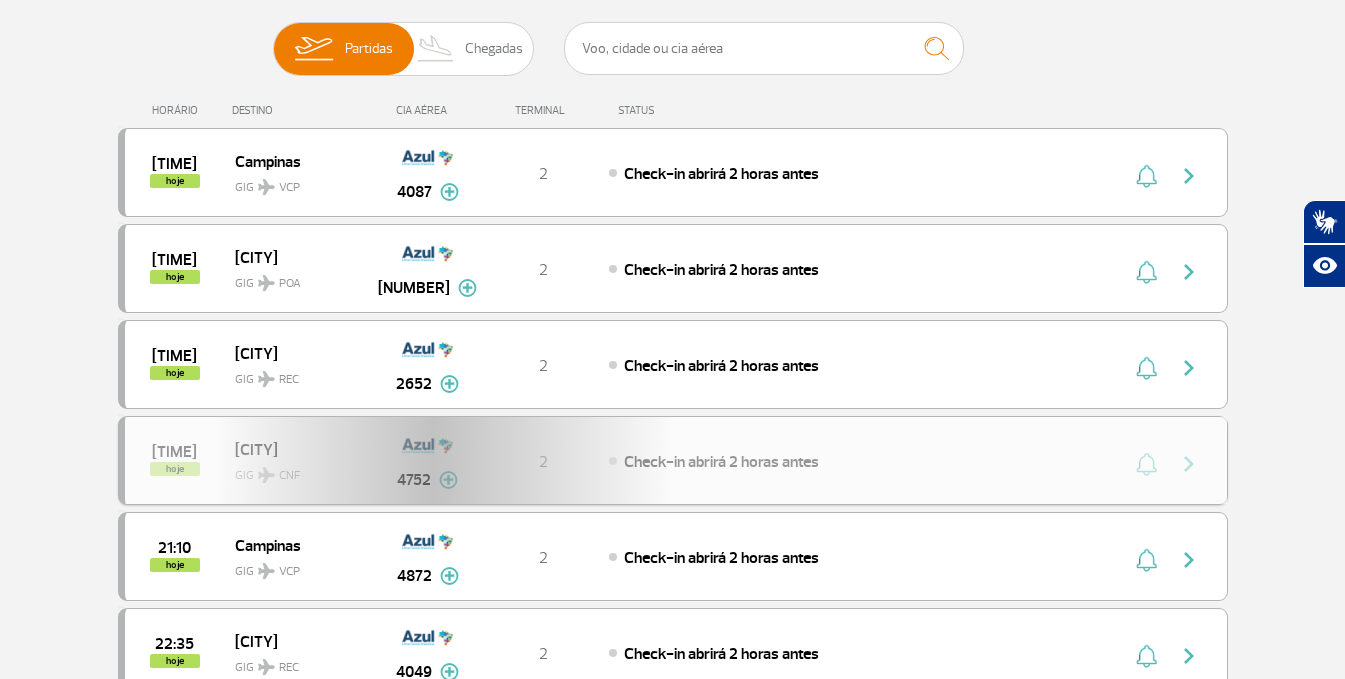 scroll, scrollTop: 0, scrollLeft: 0, axis: both 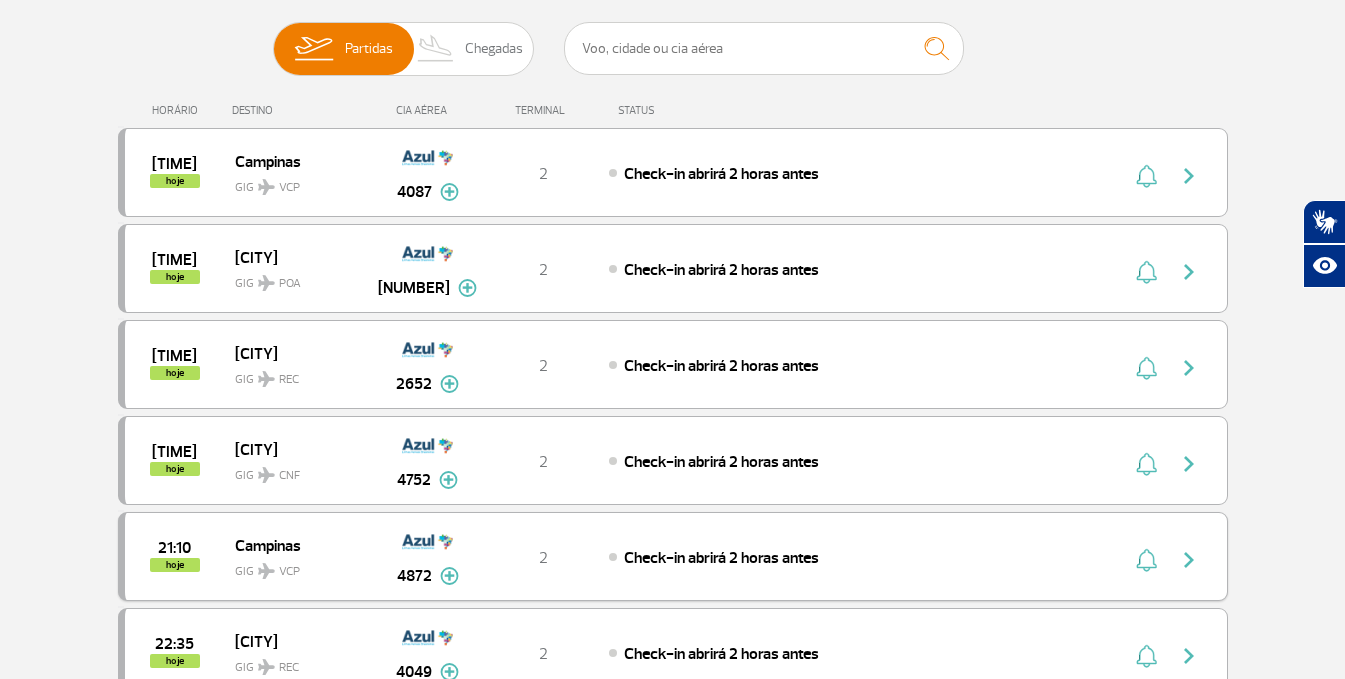 click on "Campinas" at bounding box center [299, 545] 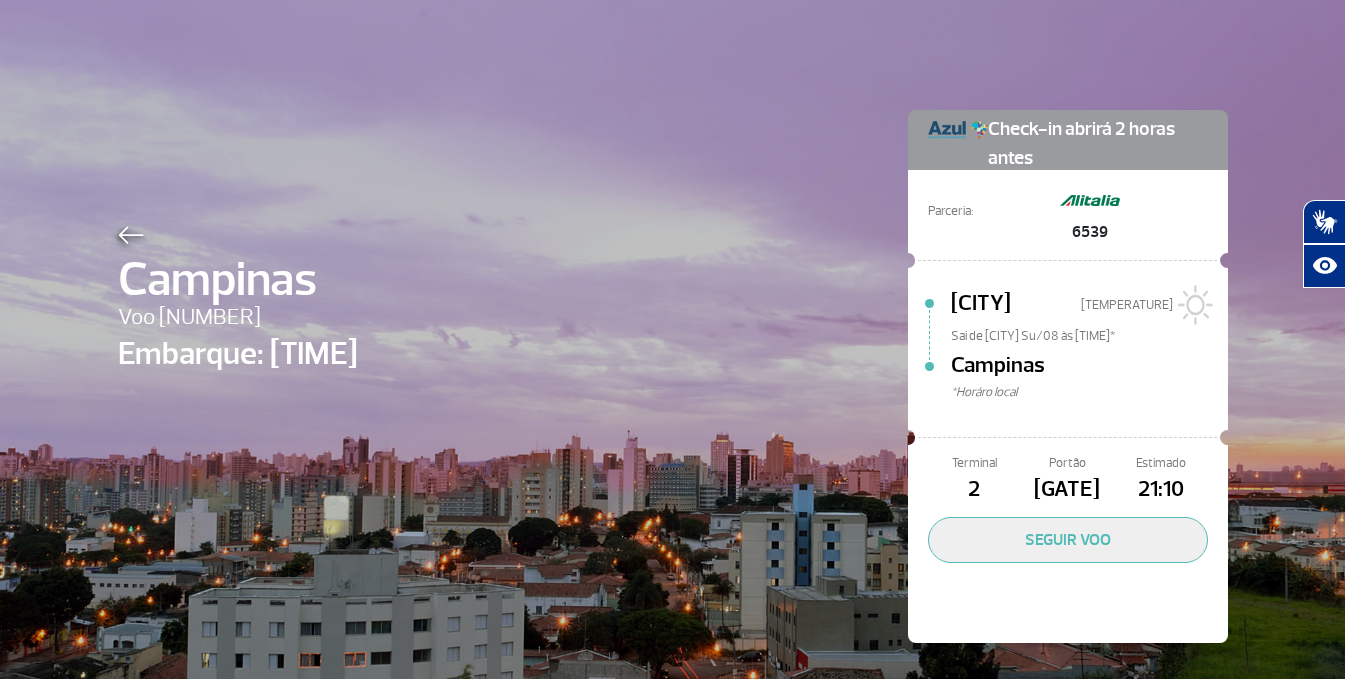 scroll, scrollTop: 0, scrollLeft: 0, axis: both 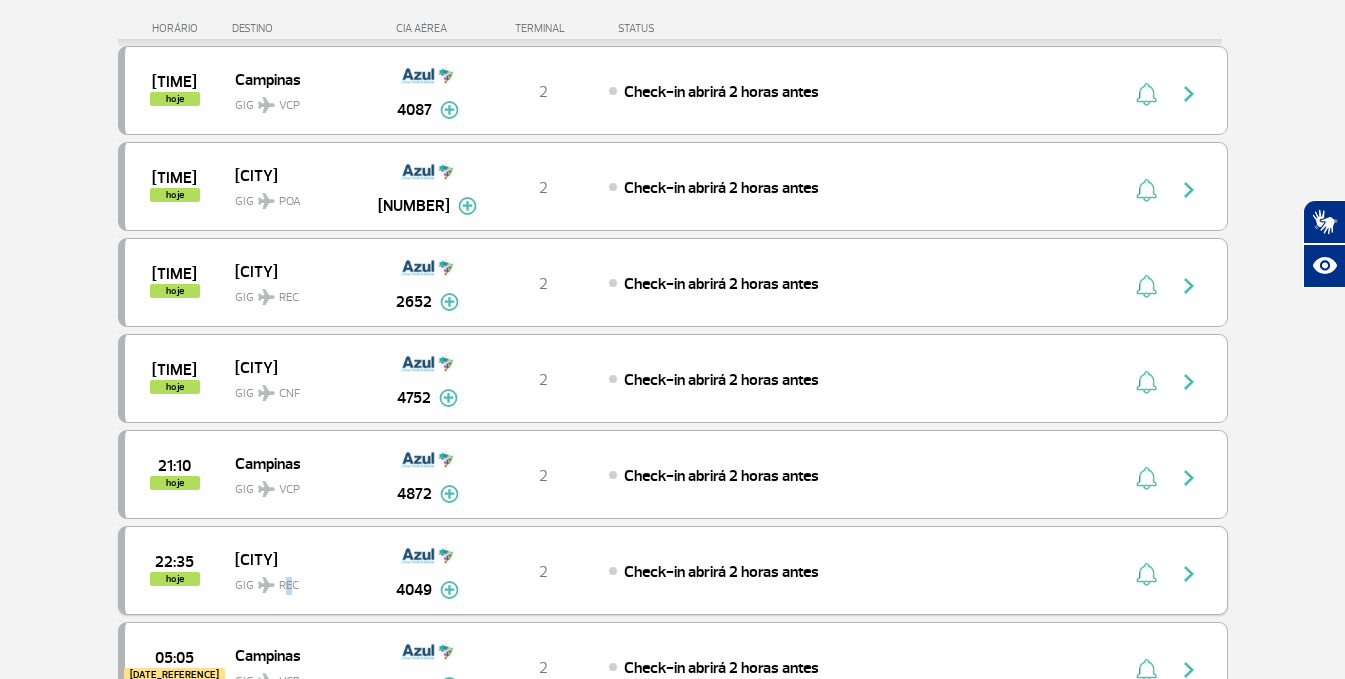 click on "[AIRPORT_CODE] [AIRPORT_CODE]" at bounding box center [299, 580] 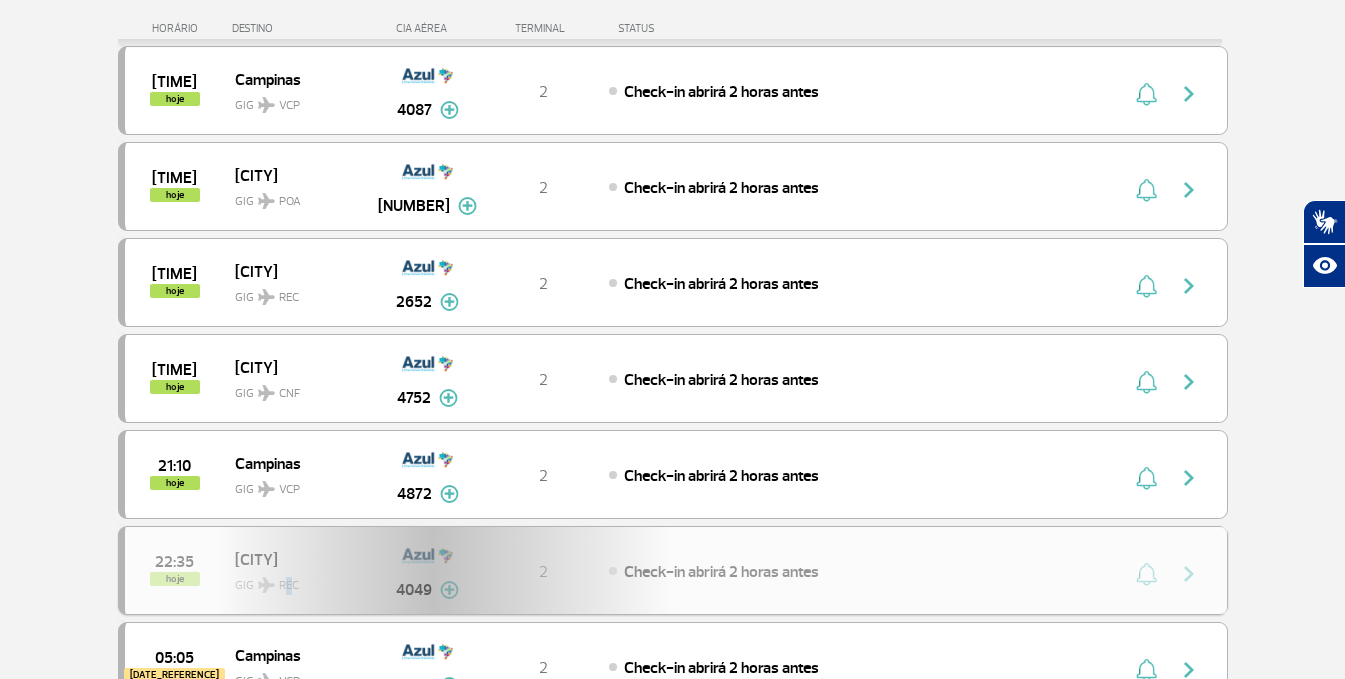 scroll, scrollTop: 0, scrollLeft: 0, axis: both 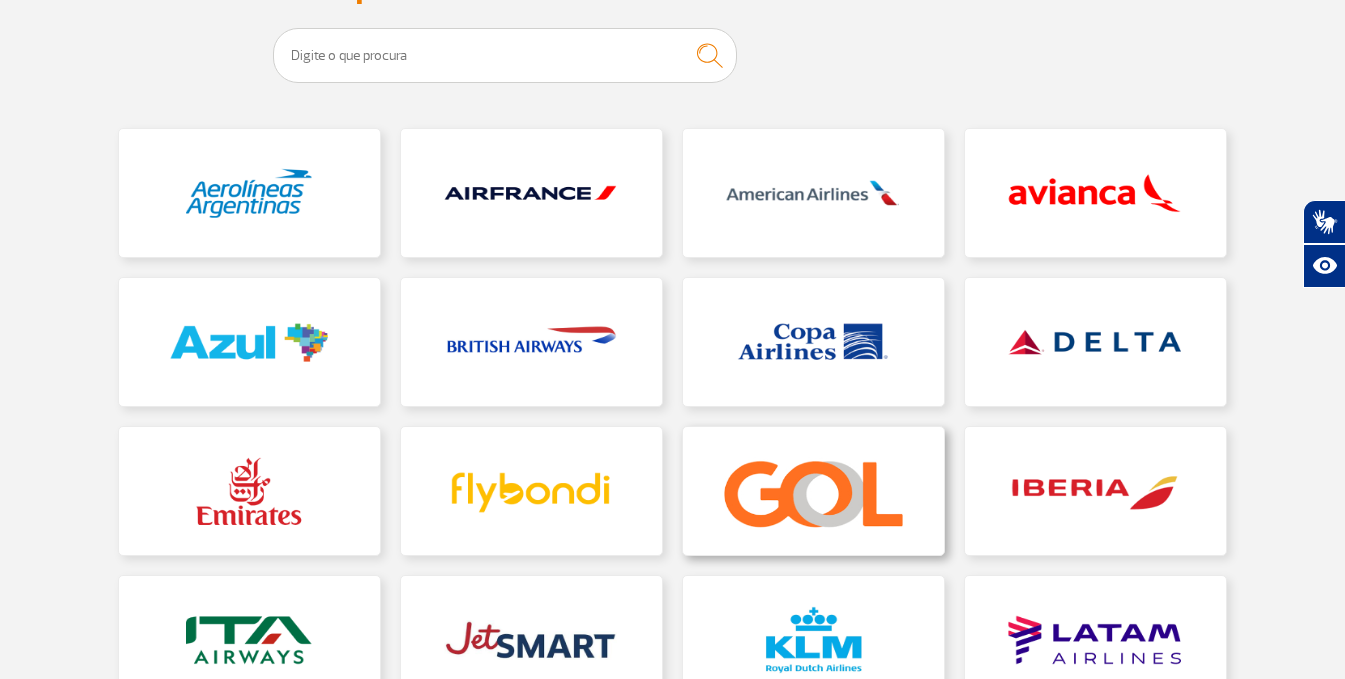 click at bounding box center [813, 491] 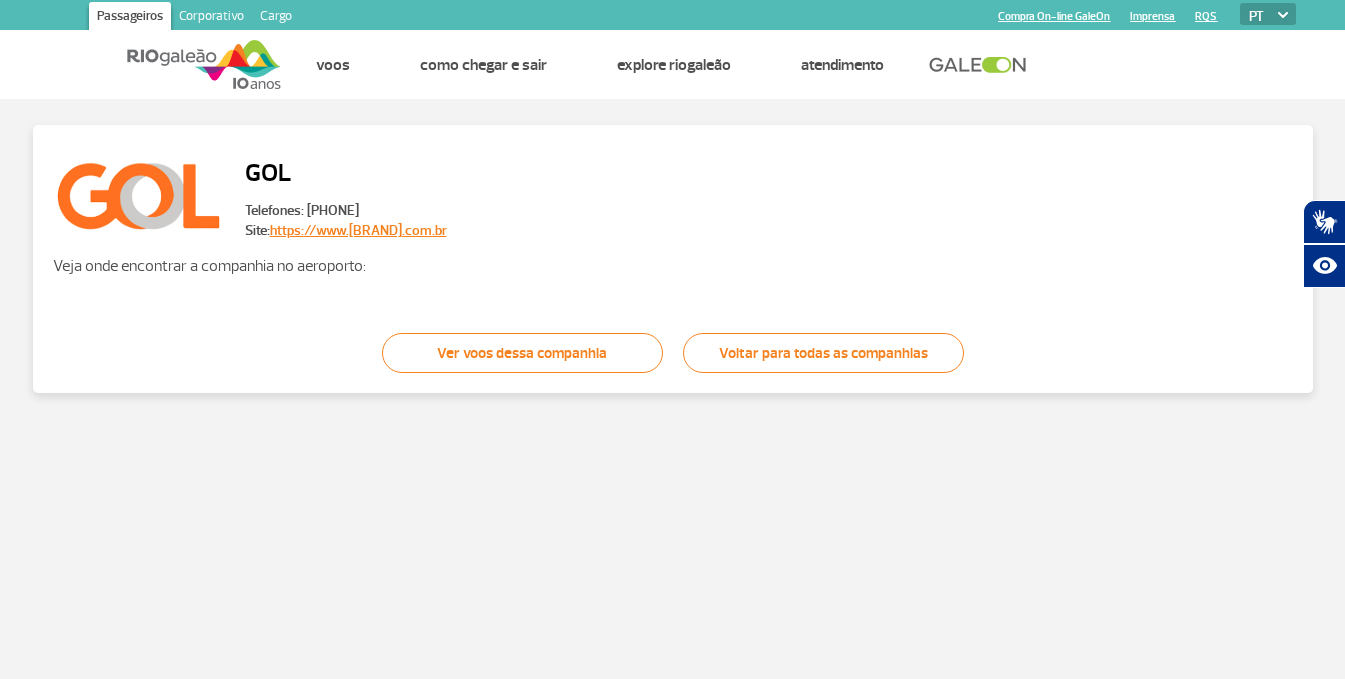 scroll, scrollTop: 0, scrollLeft: 0, axis: both 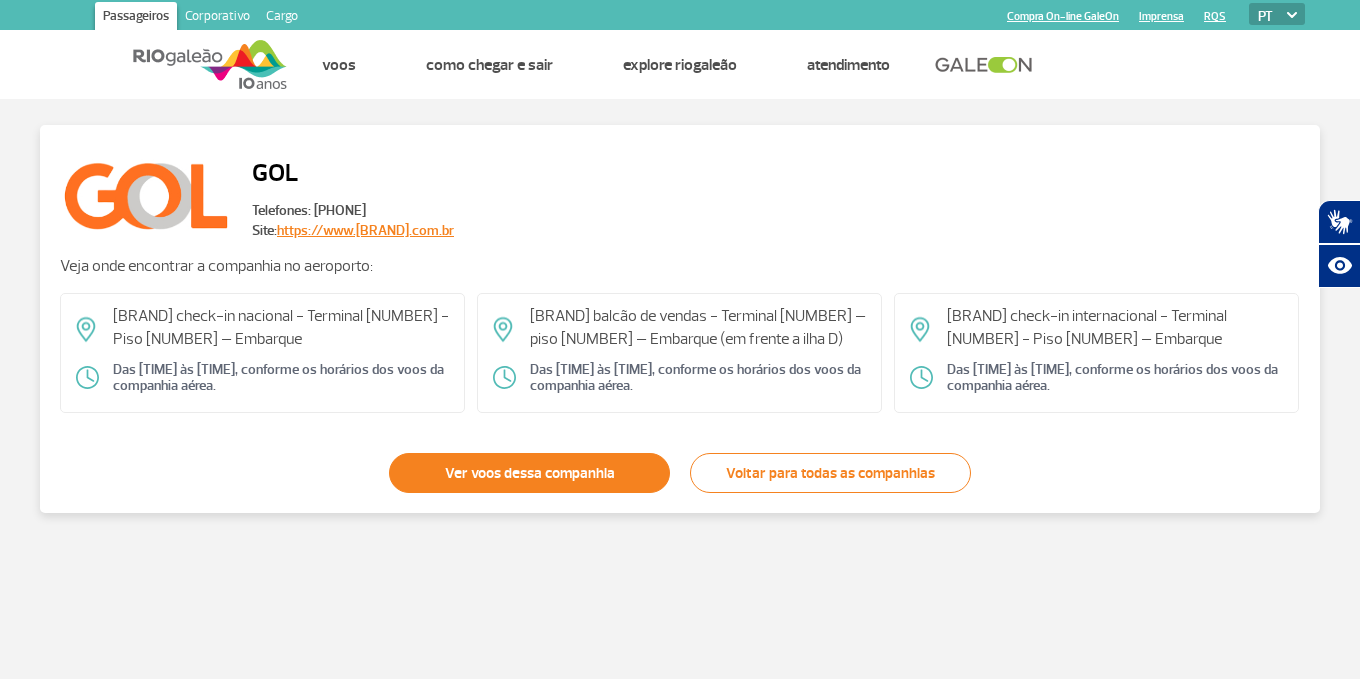 click on "Ver voos dessa companhia" at bounding box center (529, 473) 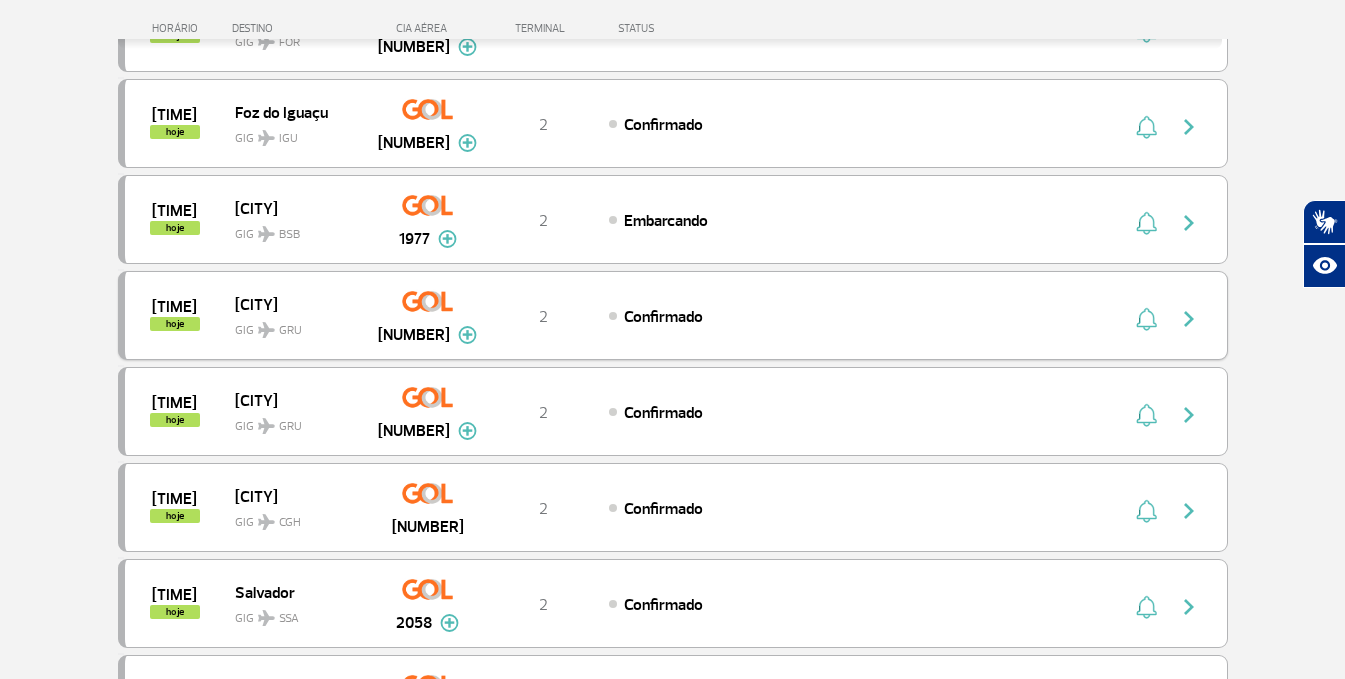 scroll, scrollTop: 700, scrollLeft: 0, axis: vertical 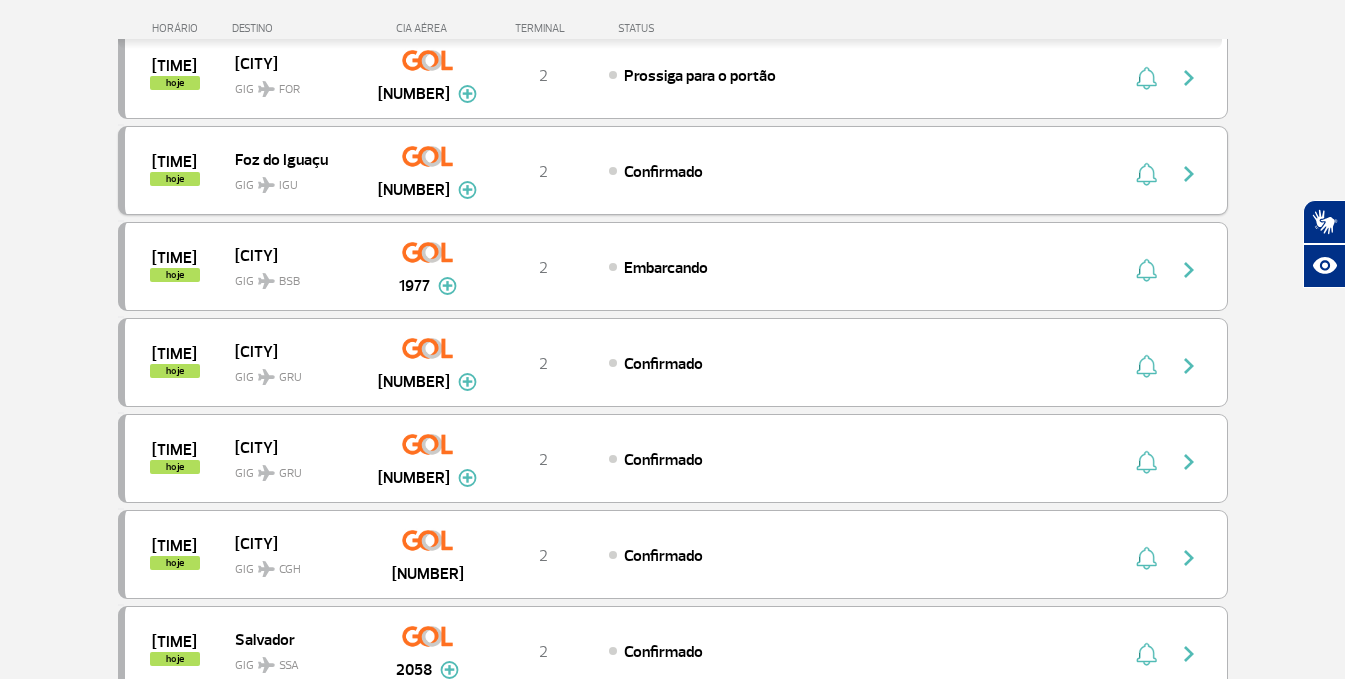click on "[AIRPORT_CODE] [AIRPORT_CODE]" at bounding box center [299, 180] 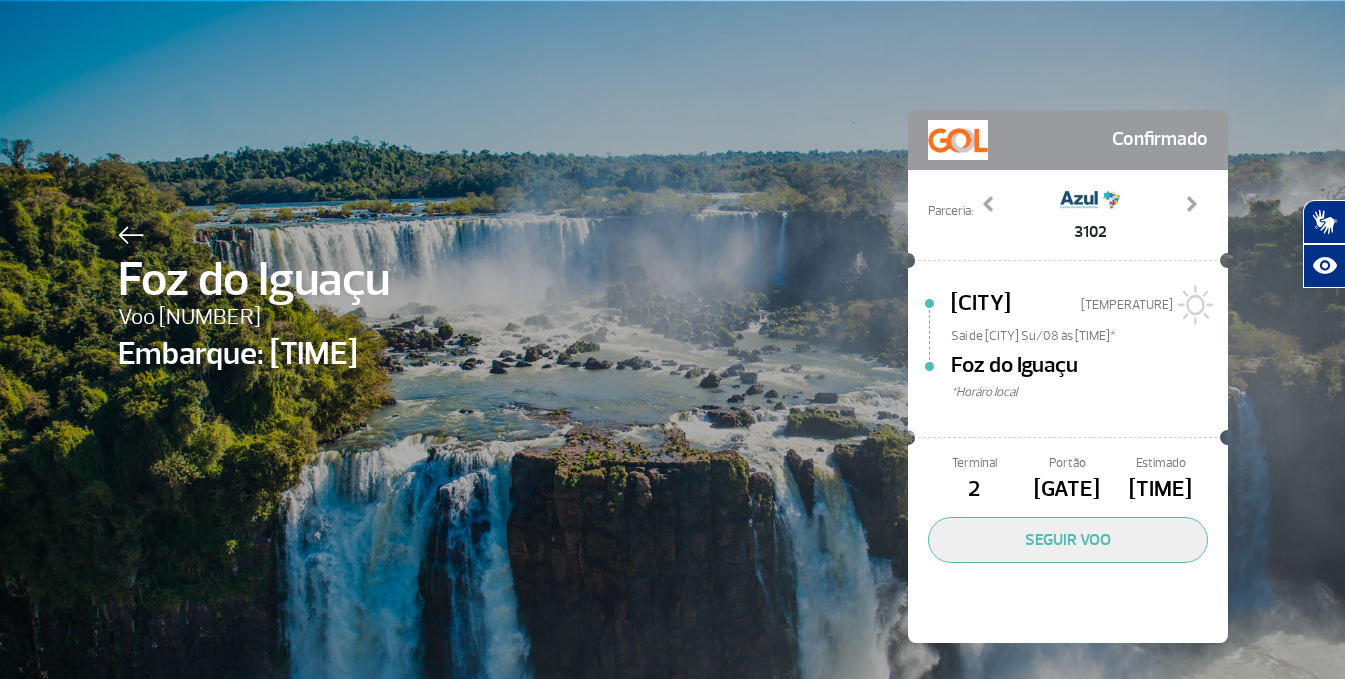 scroll, scrollTop: 0, scrollLeft: 0, axis: both 